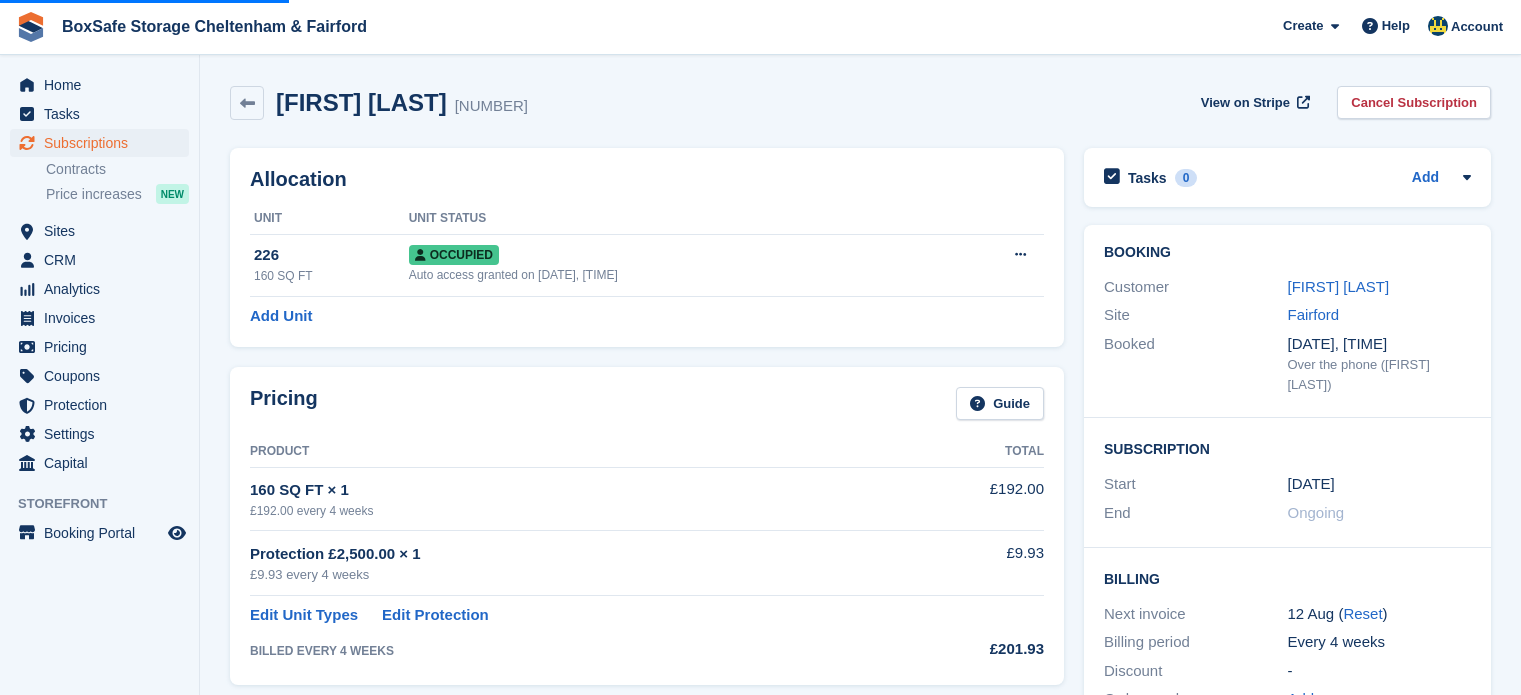 scroll, scrollTop: 0, scrollLeft: 0, axis: both 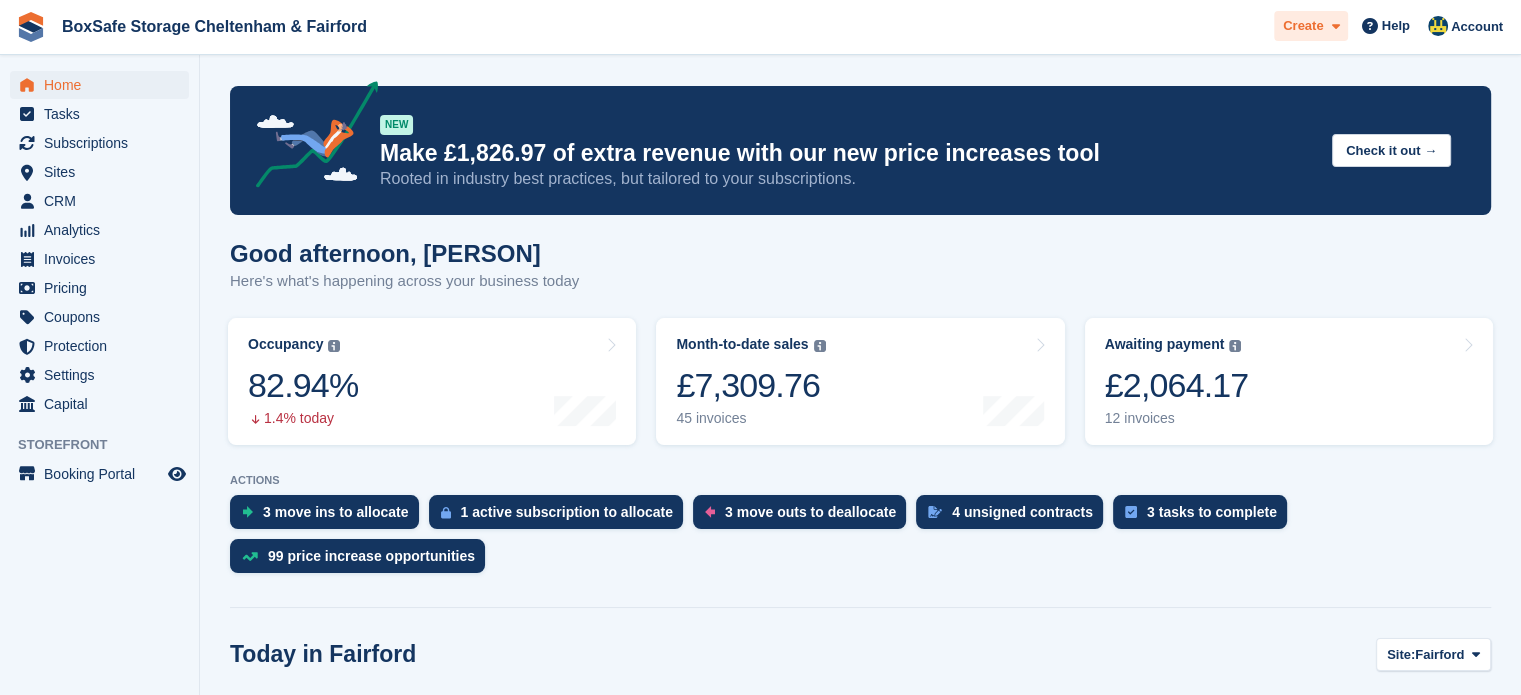click on "Create" at bounding box center [1311, 26] 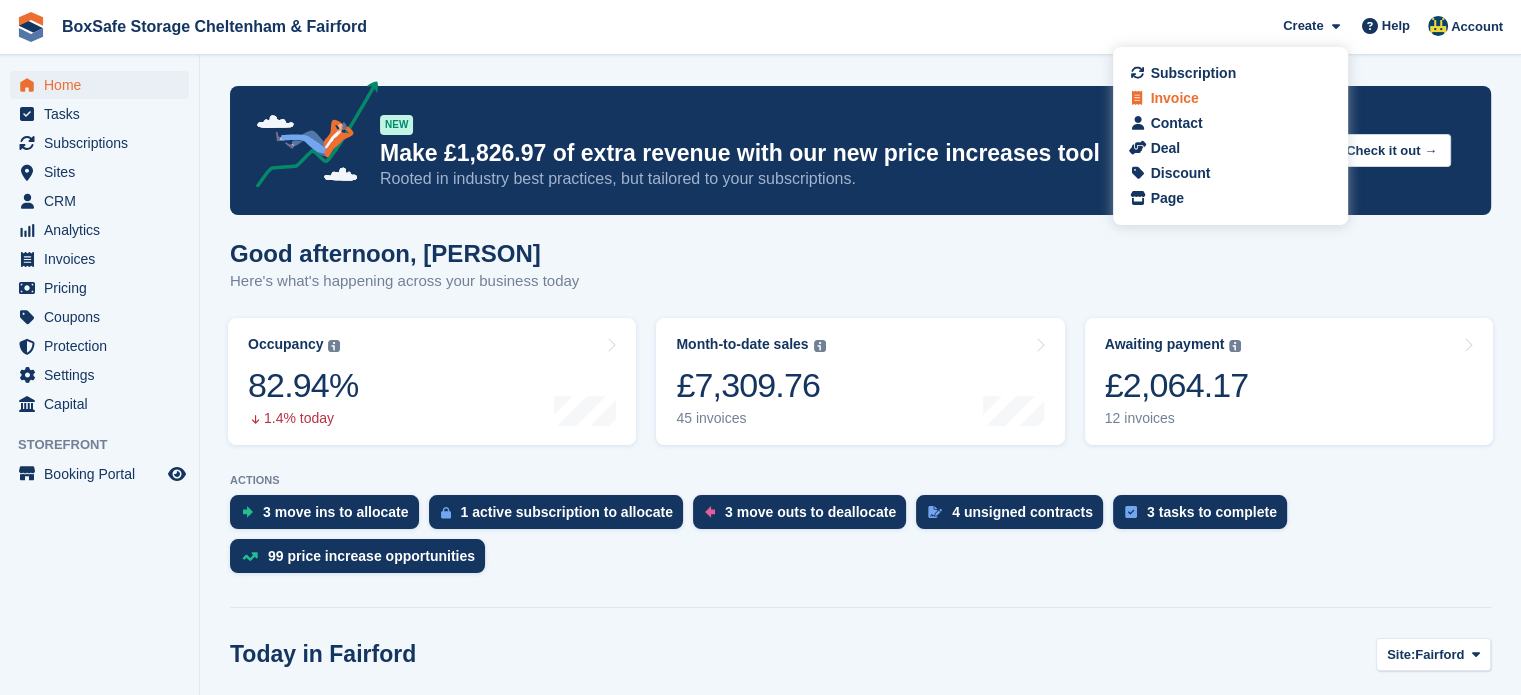 click on "Invoice" at bounding box center [1174, 98] 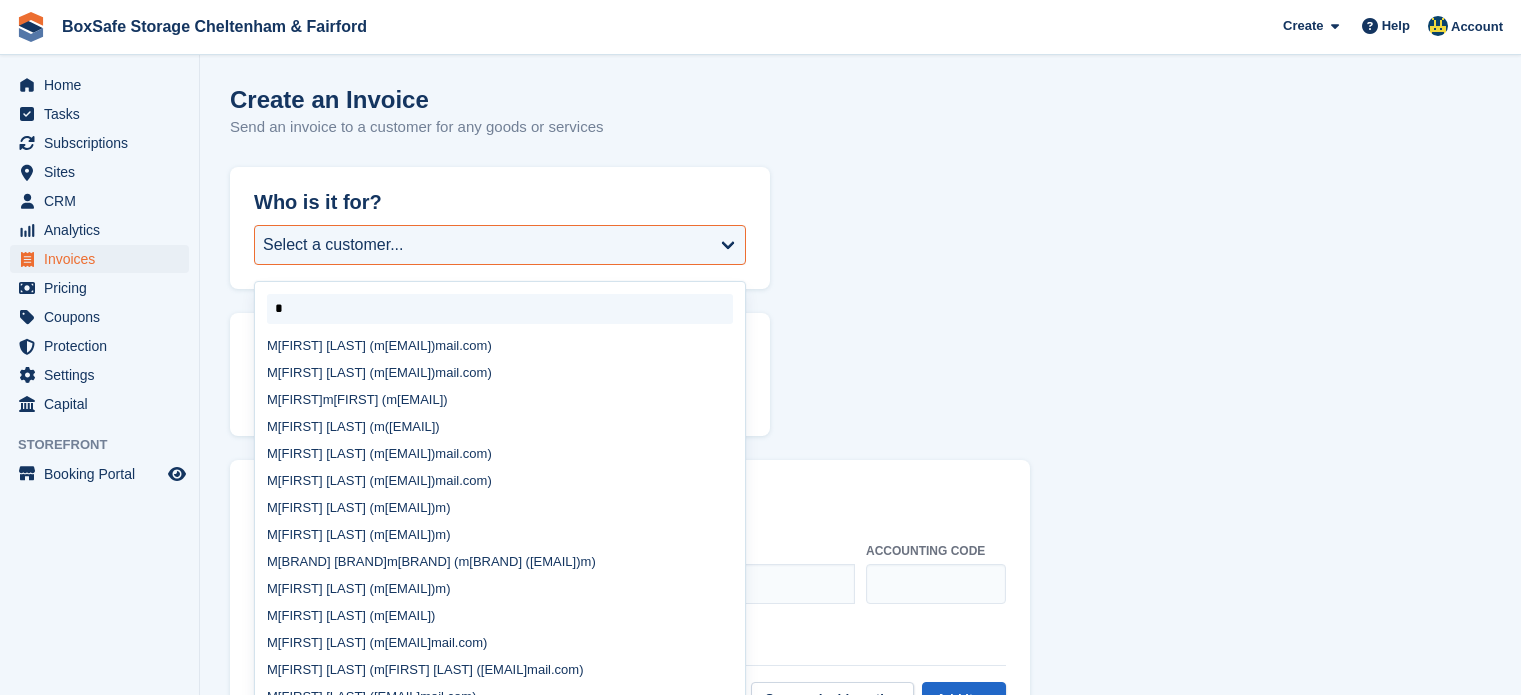 scroll, scrollTop: 0, scrollLeft: 0, axis: both 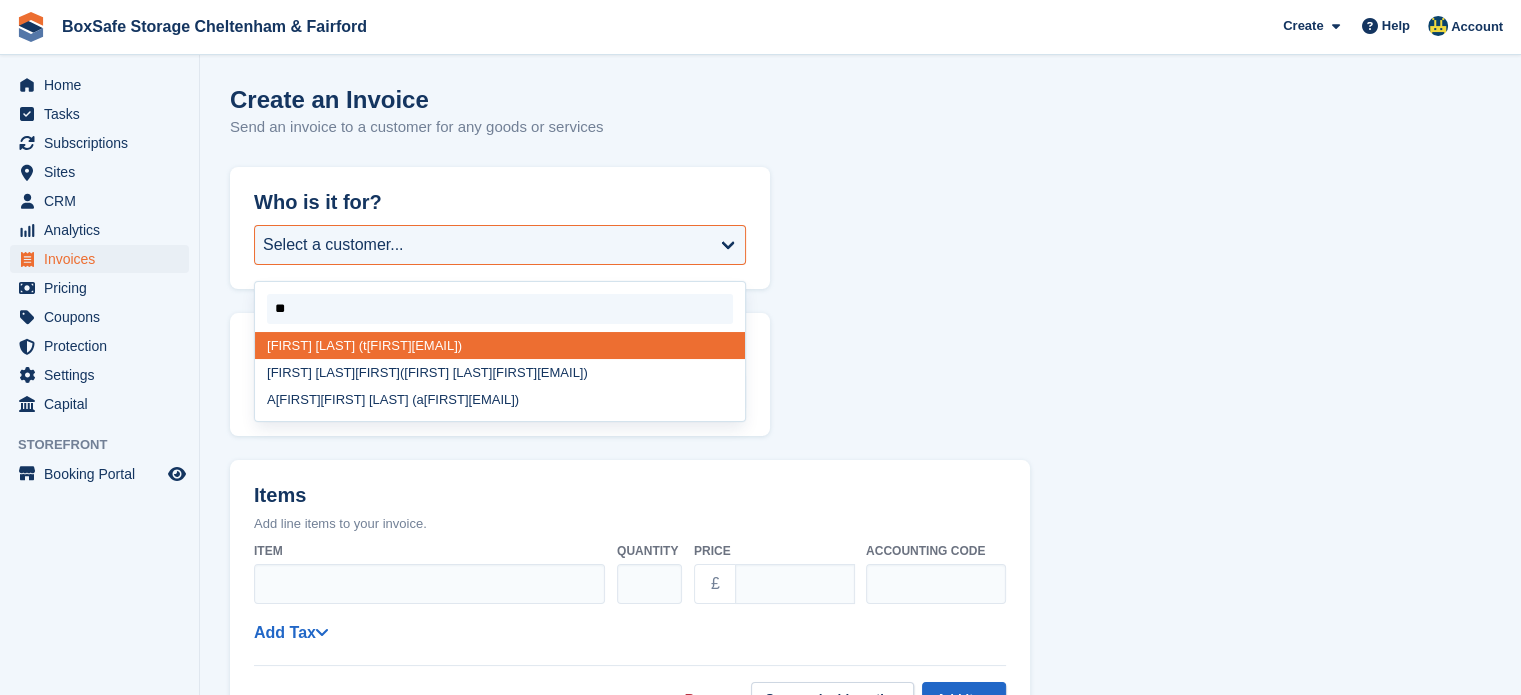 type on "*" 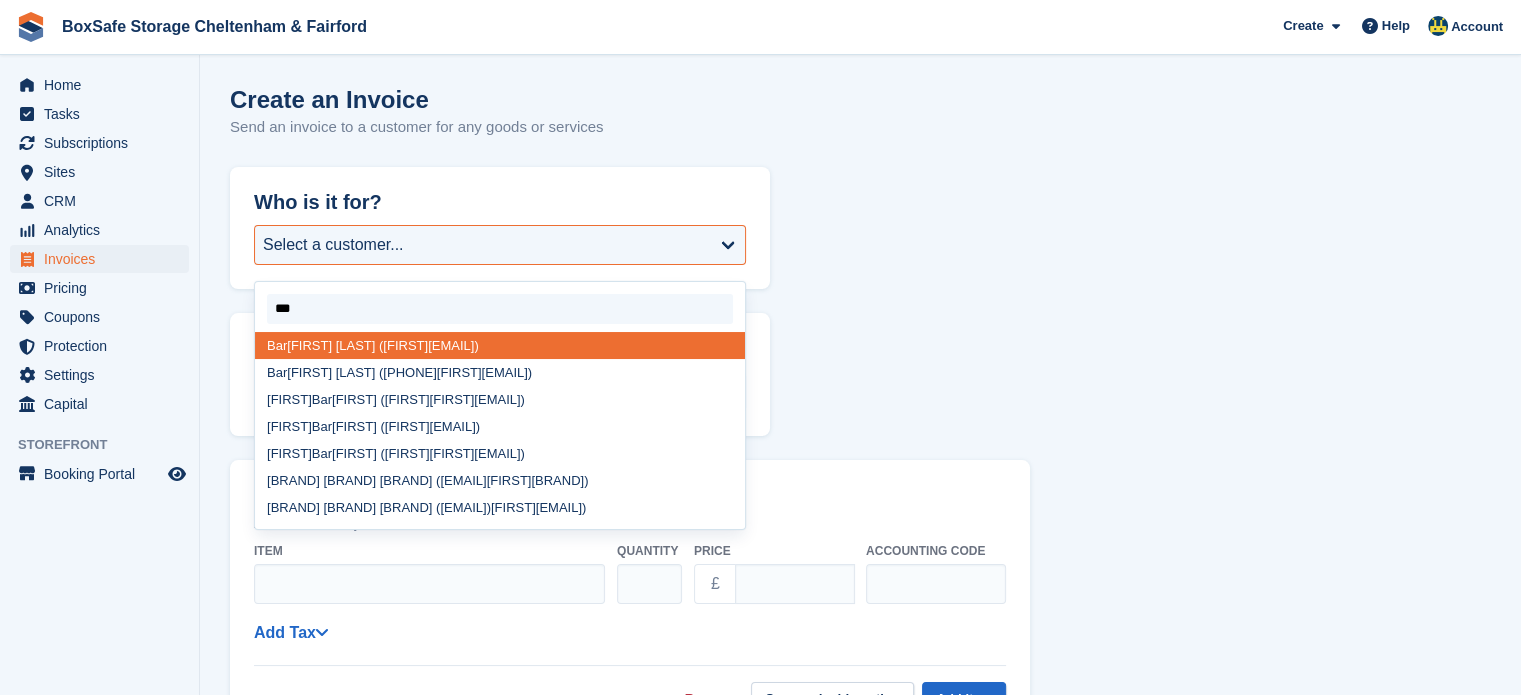 scroll, scrollTop: 0, scrollLeft: 0, axis: both 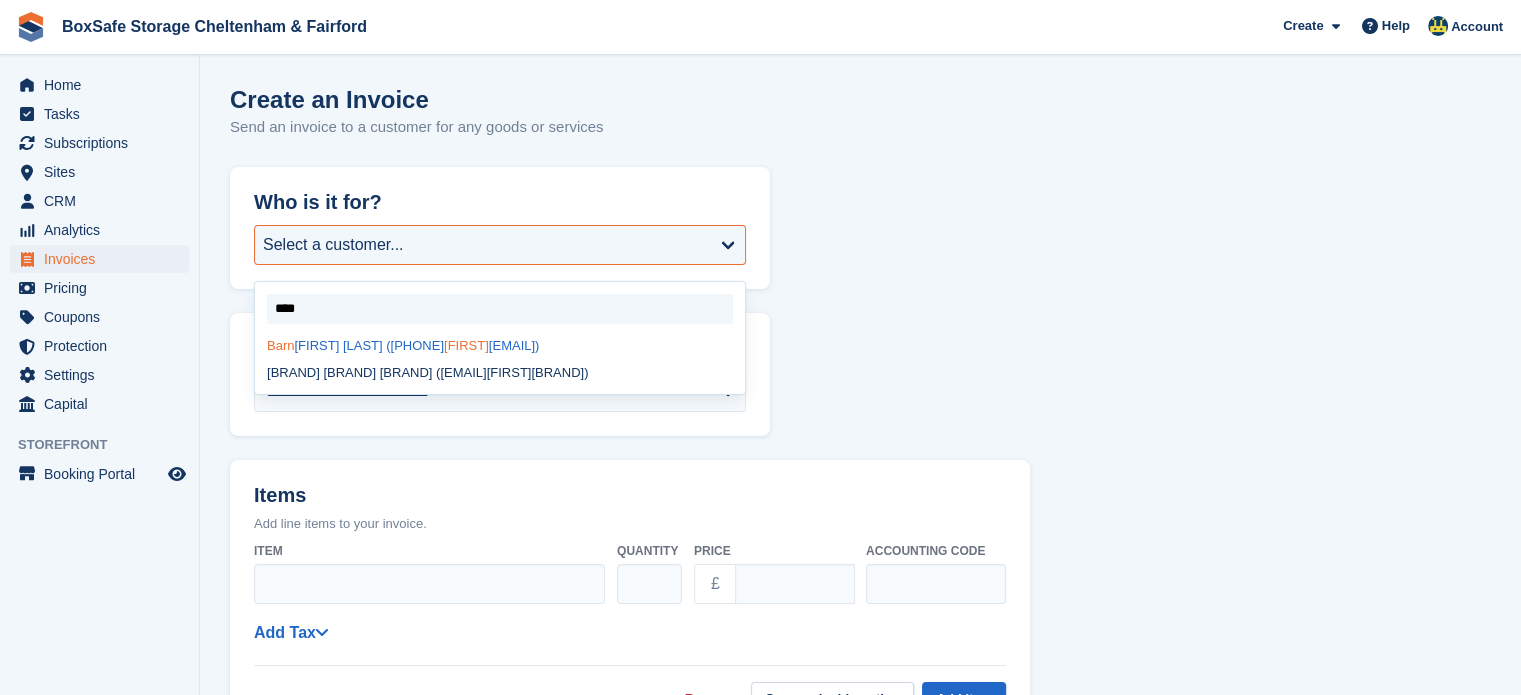 click on "Barn es Removals (727martin barn es@gmail.com)" at bounding box center [500, 345] 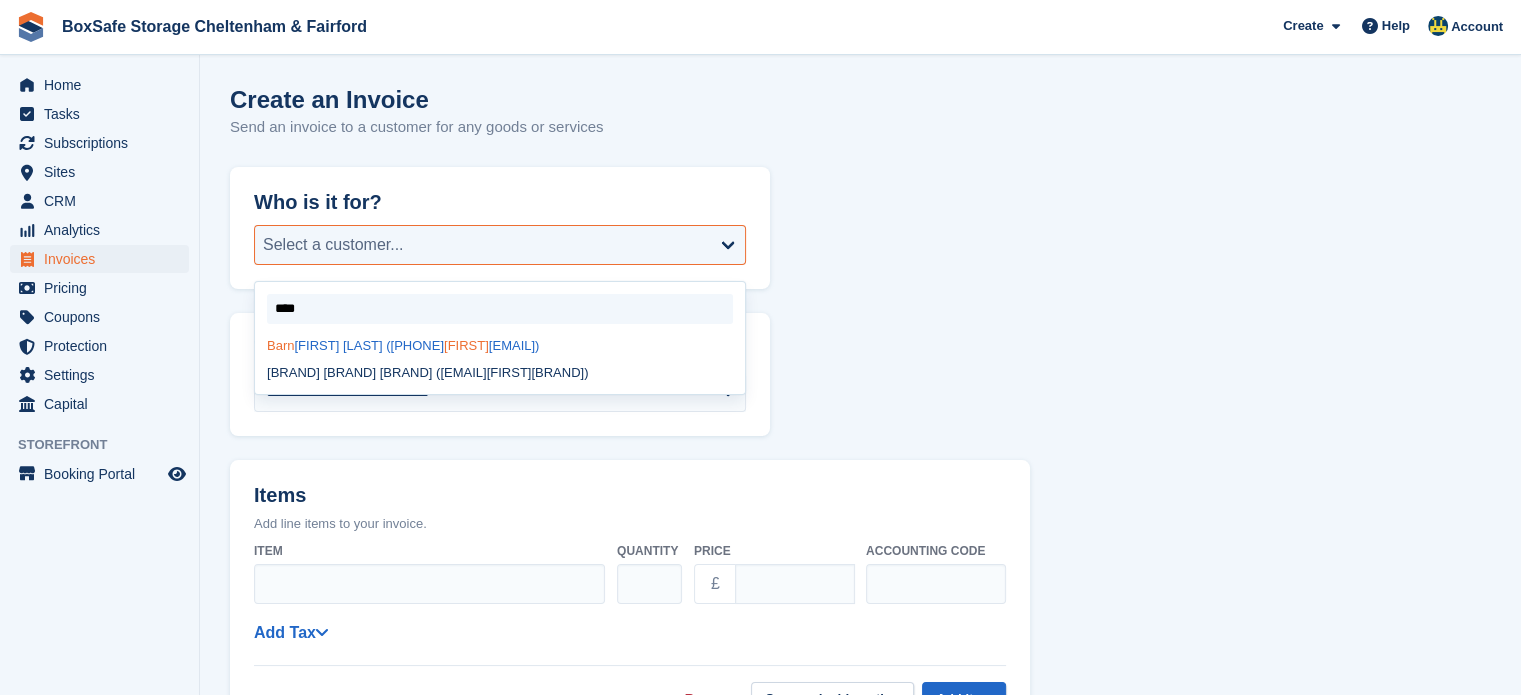 select on "******" 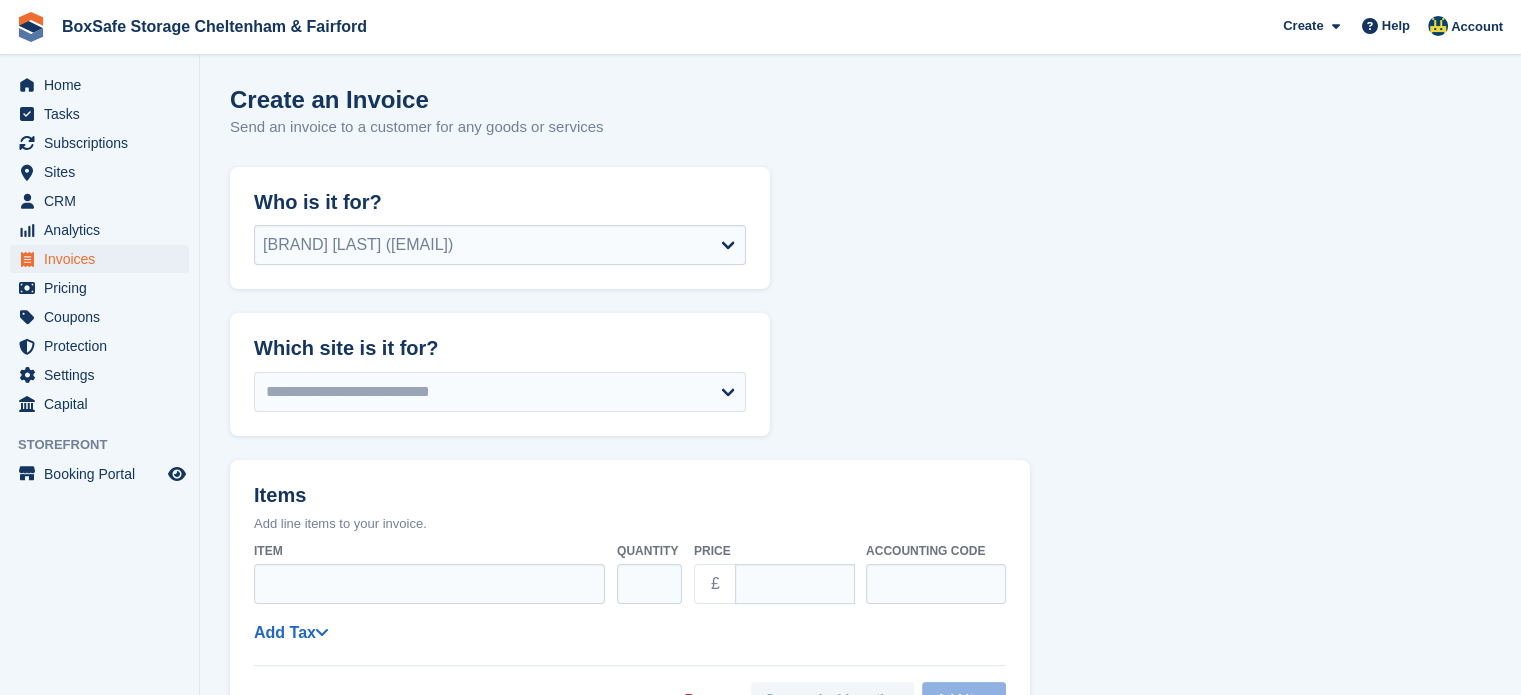 select on "******" 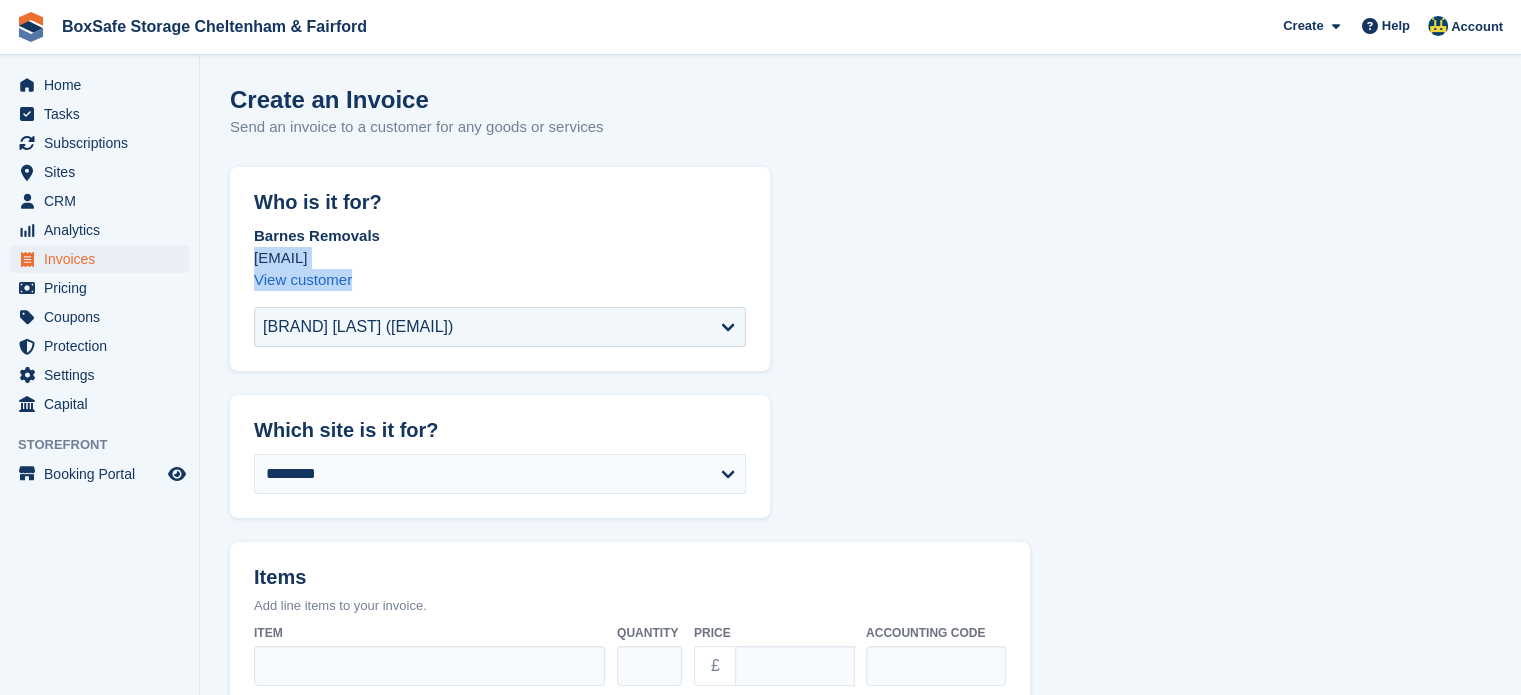drag, startPoint x: 1519, startPoint y: 235, endPoint x: 1525, endPoint y: 287, distance: 52.34501 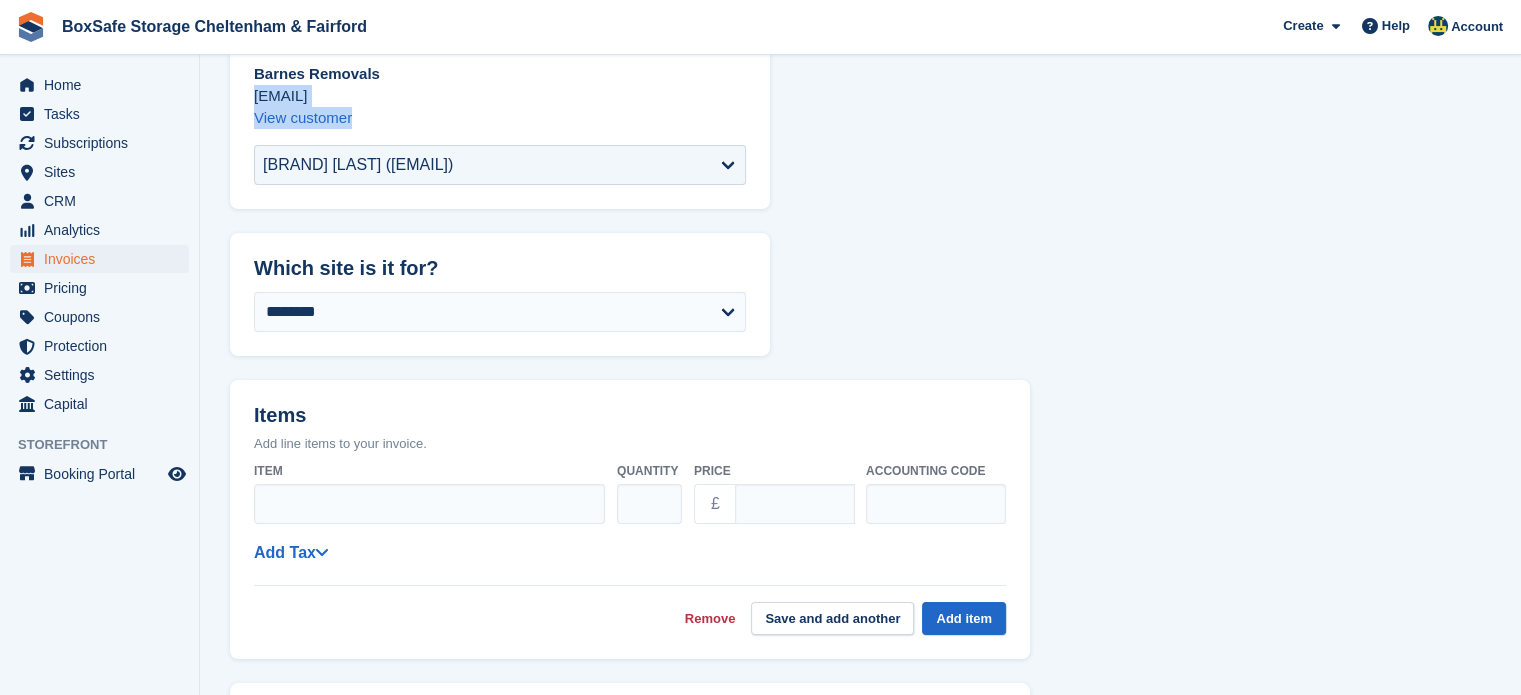 scroll, scrollTop: 165, scrollLeft: 0, axis: vertical 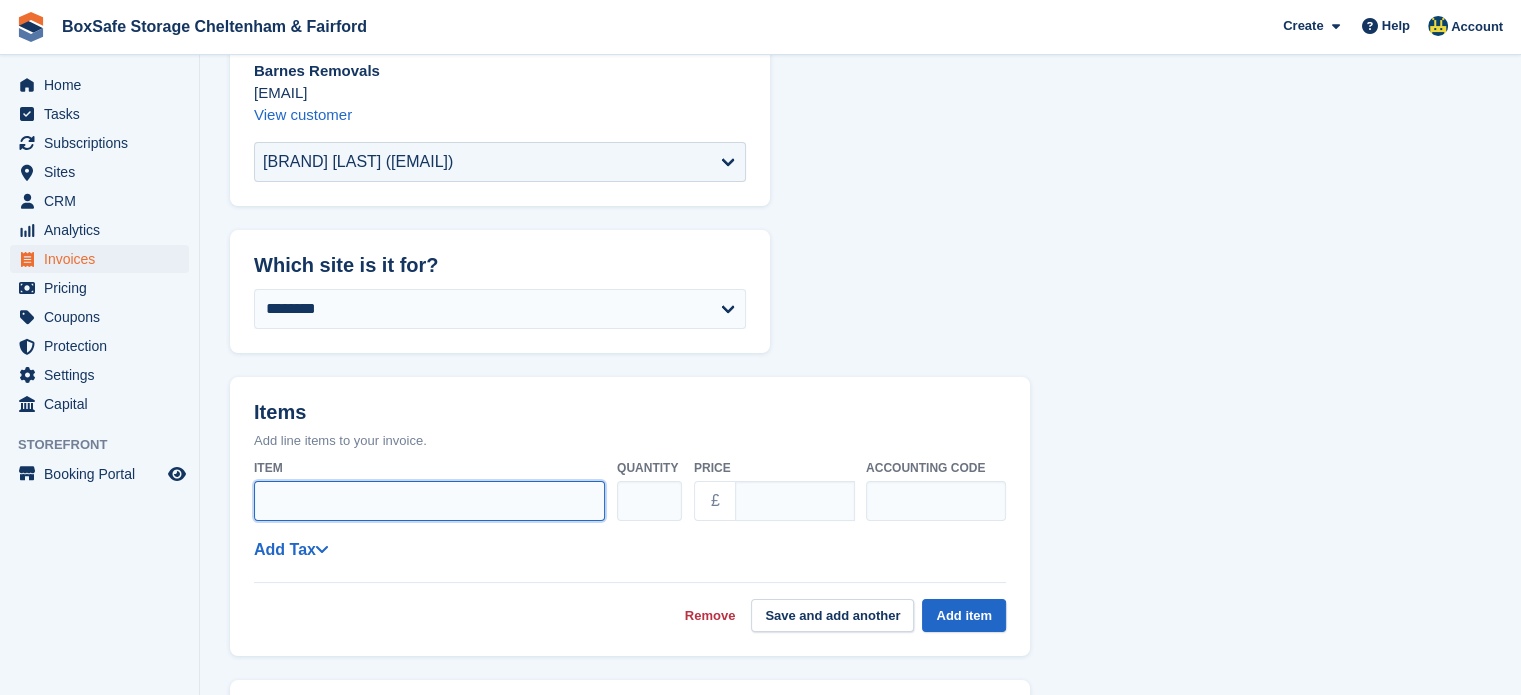 click on "Item" at bounding box center (429, 501) 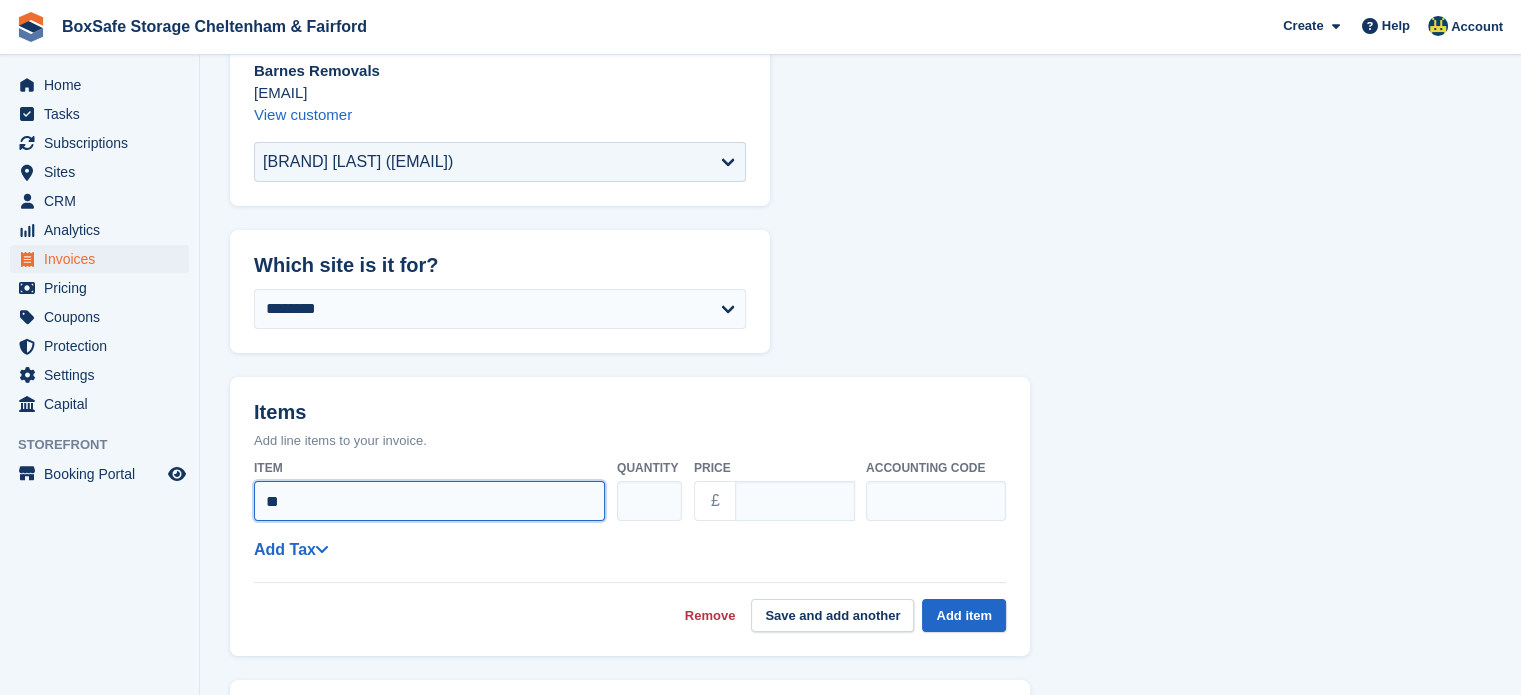 type on "*" 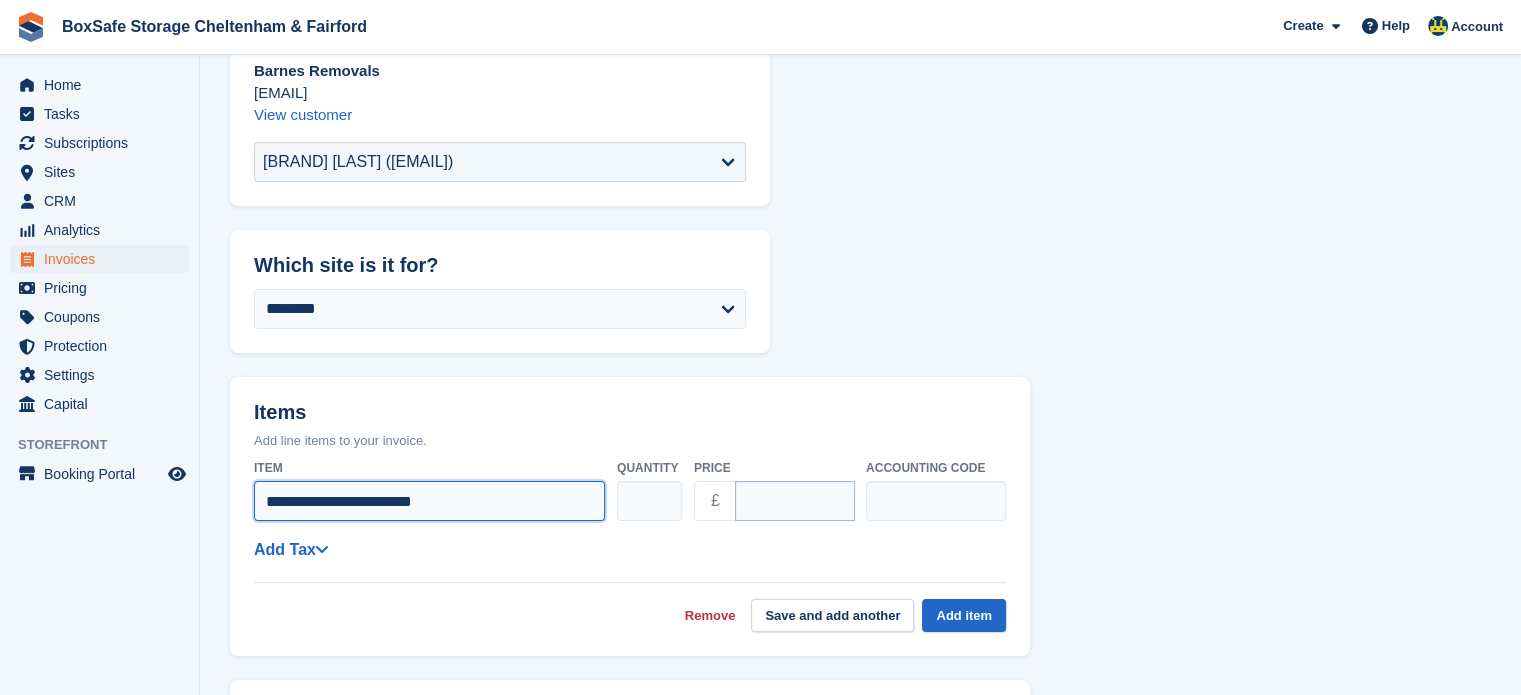 type on "**********" 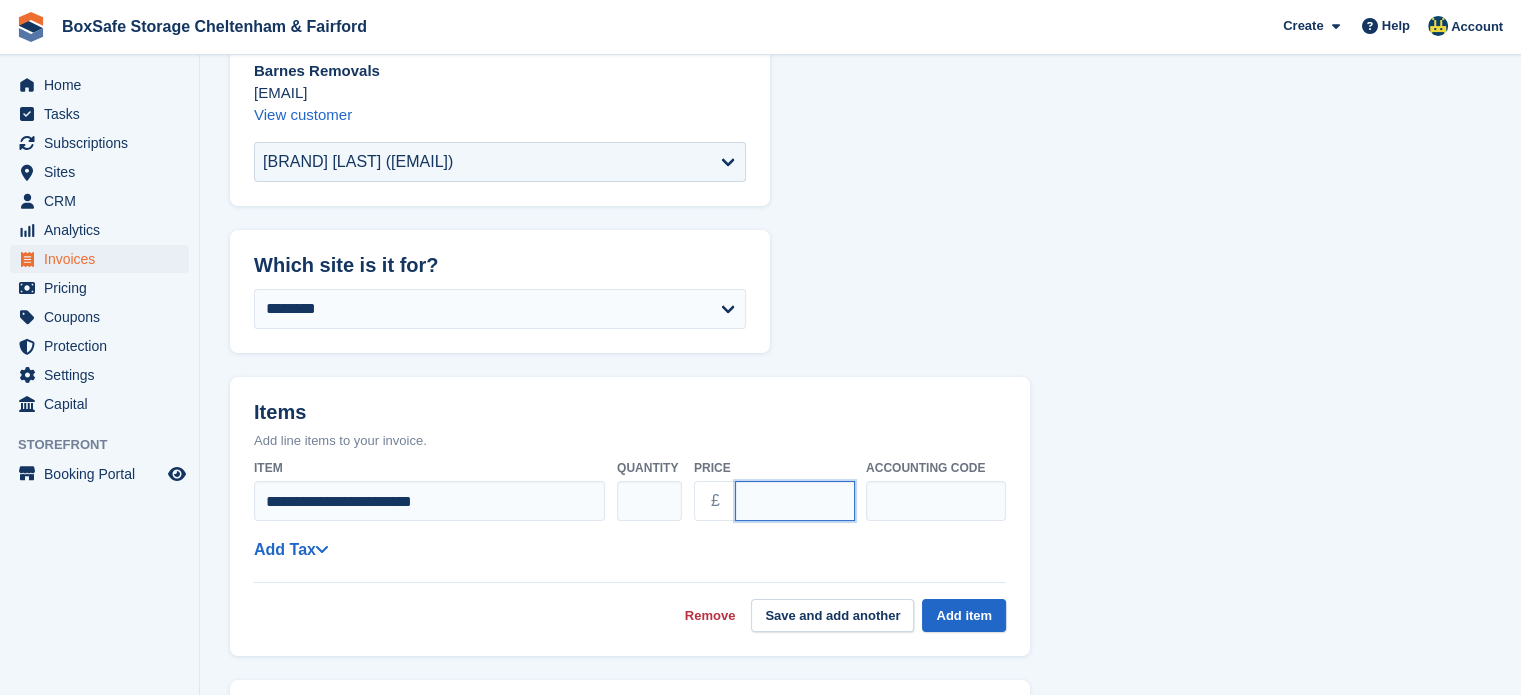 click on "****" at bounding box center (795, 501) 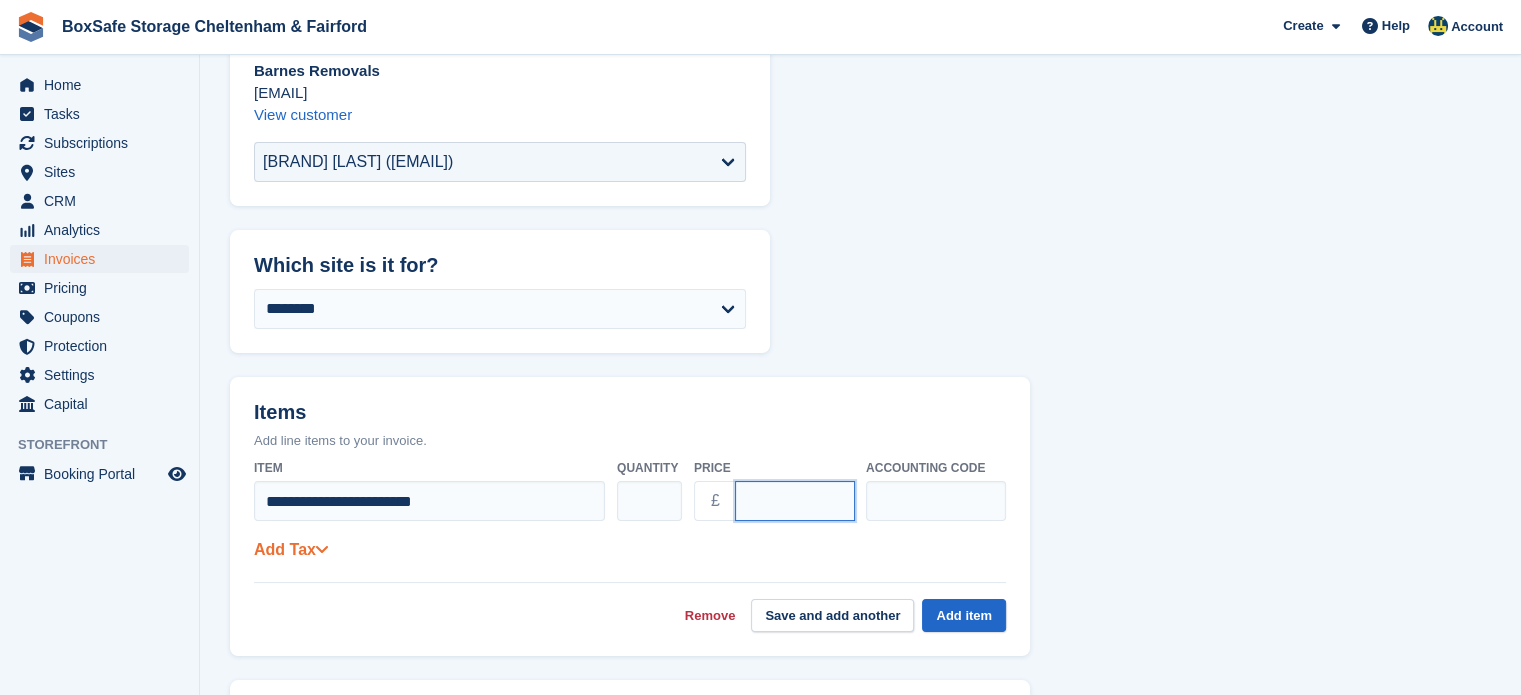 type on "*****" 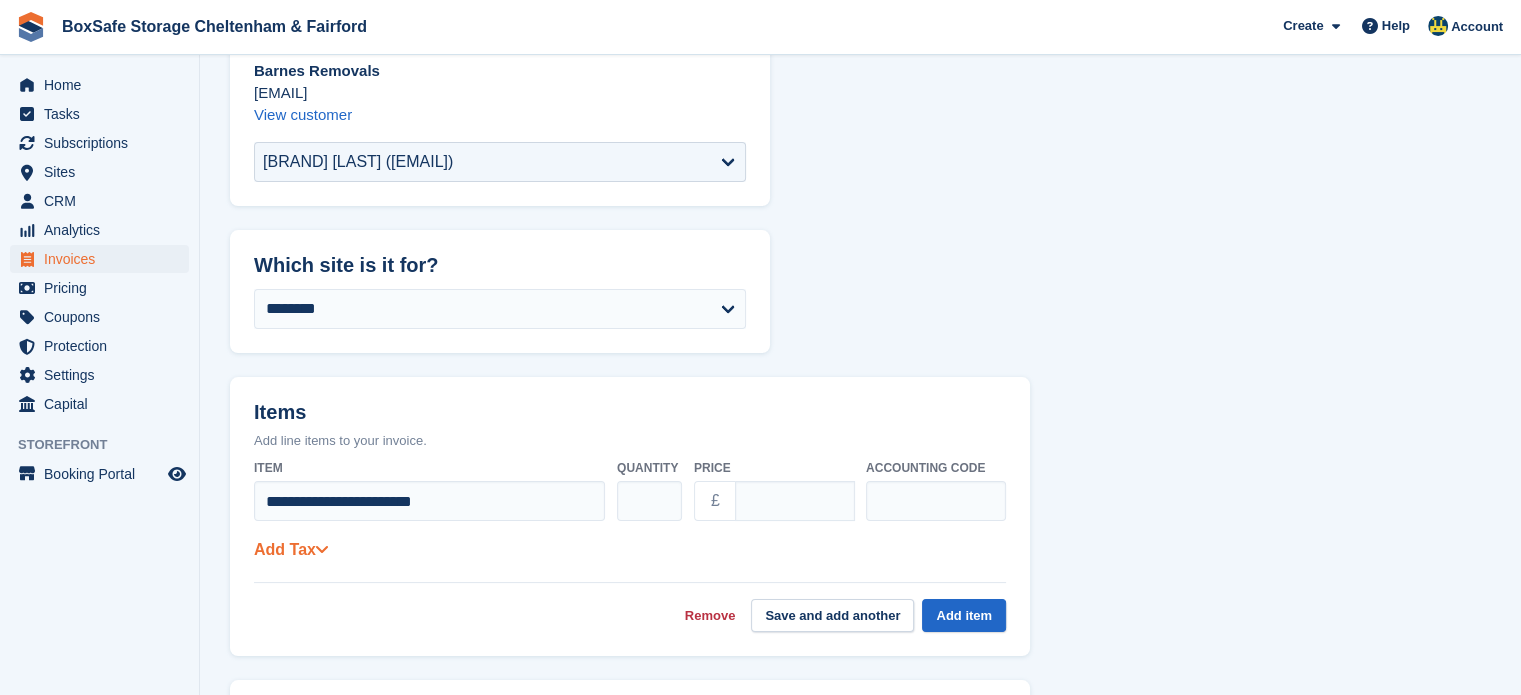 click on "Add Tax" at bounding box center (291, 549) 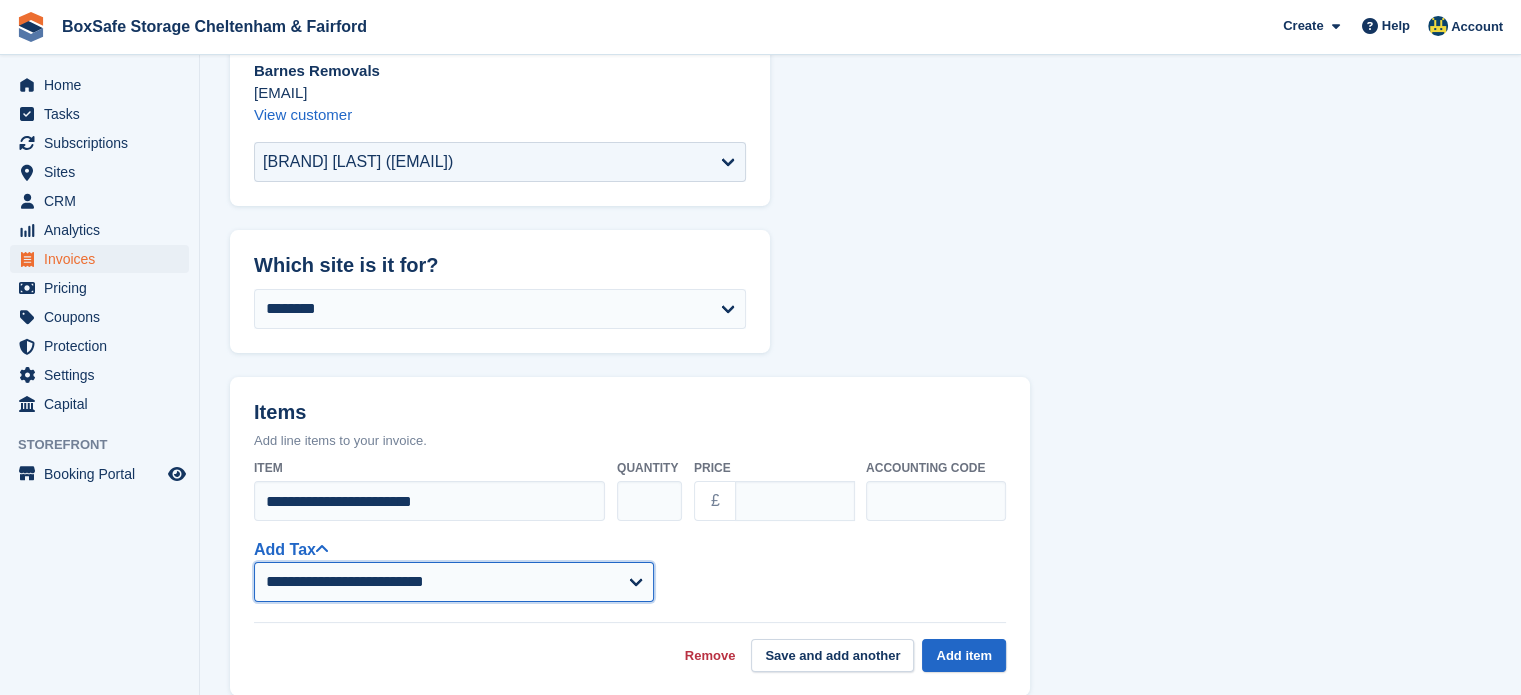 click on "**********" at bounding box center (454, 582) 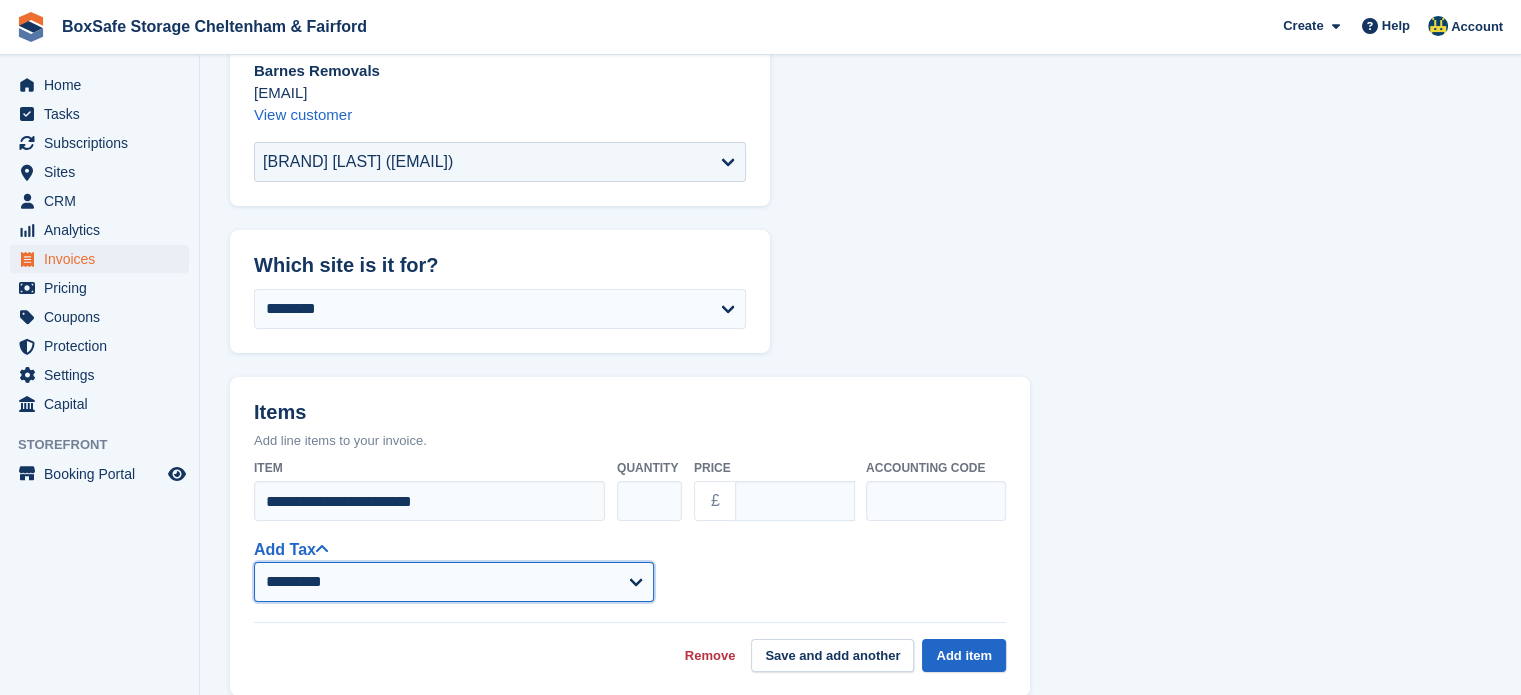 click on "**********" at bounding box center (454, 582) 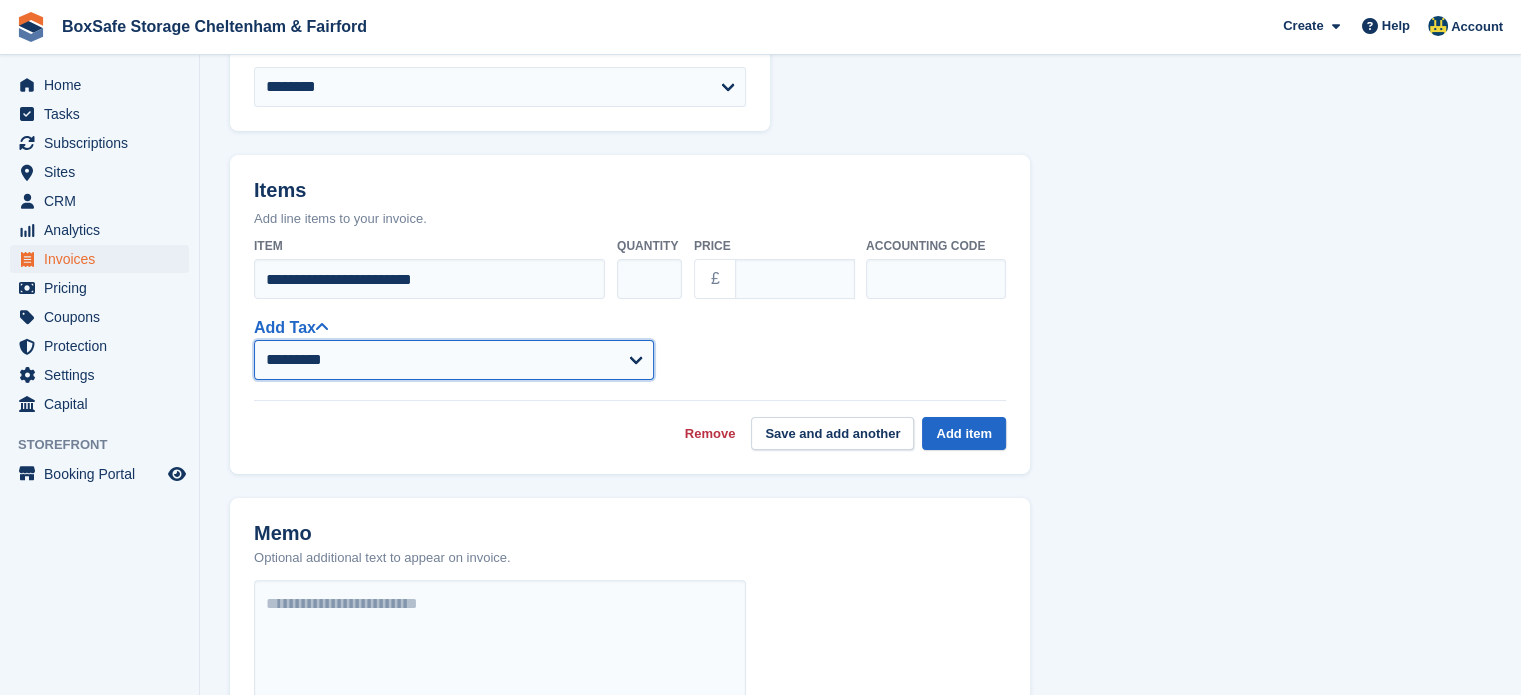 scroll, scrollTop: 396, scrollLeft: 0, axis: vertical 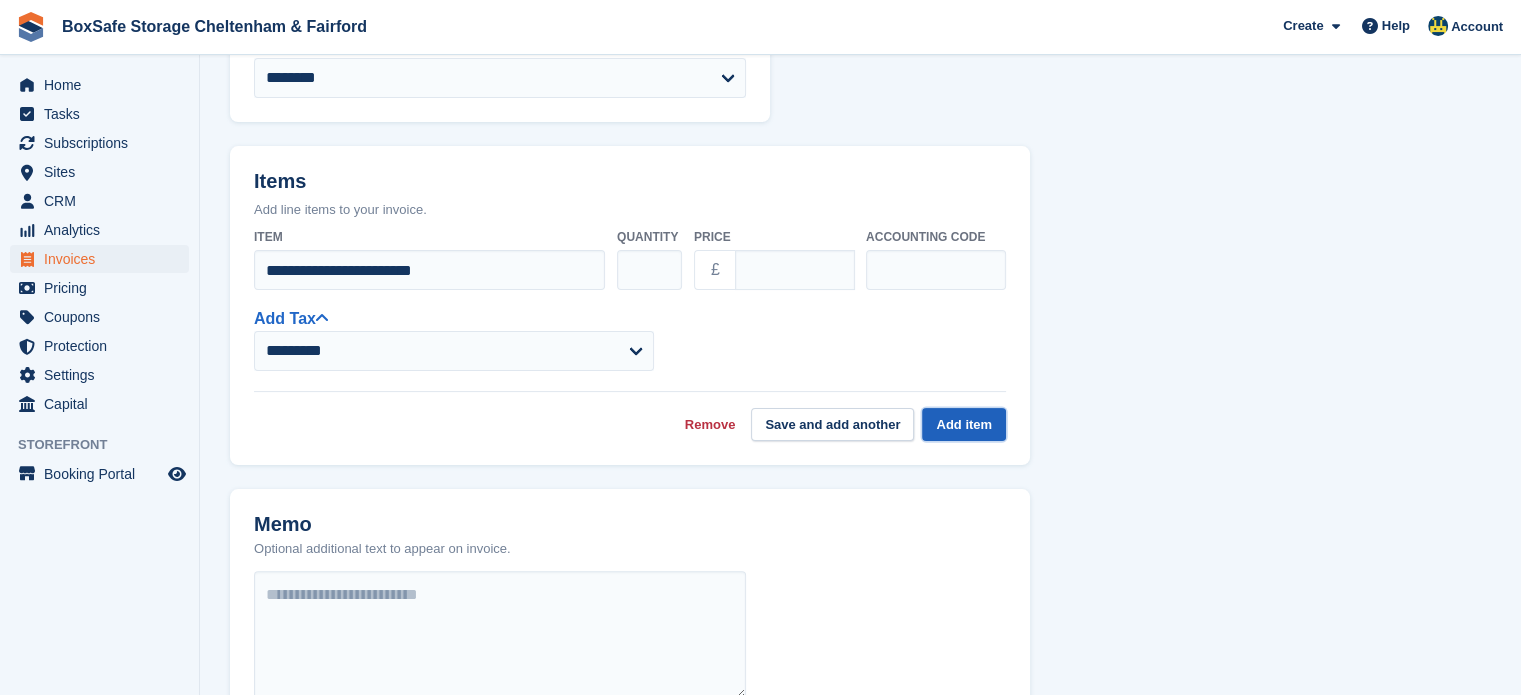 click on "Add item" at bounding box center [964, 424] 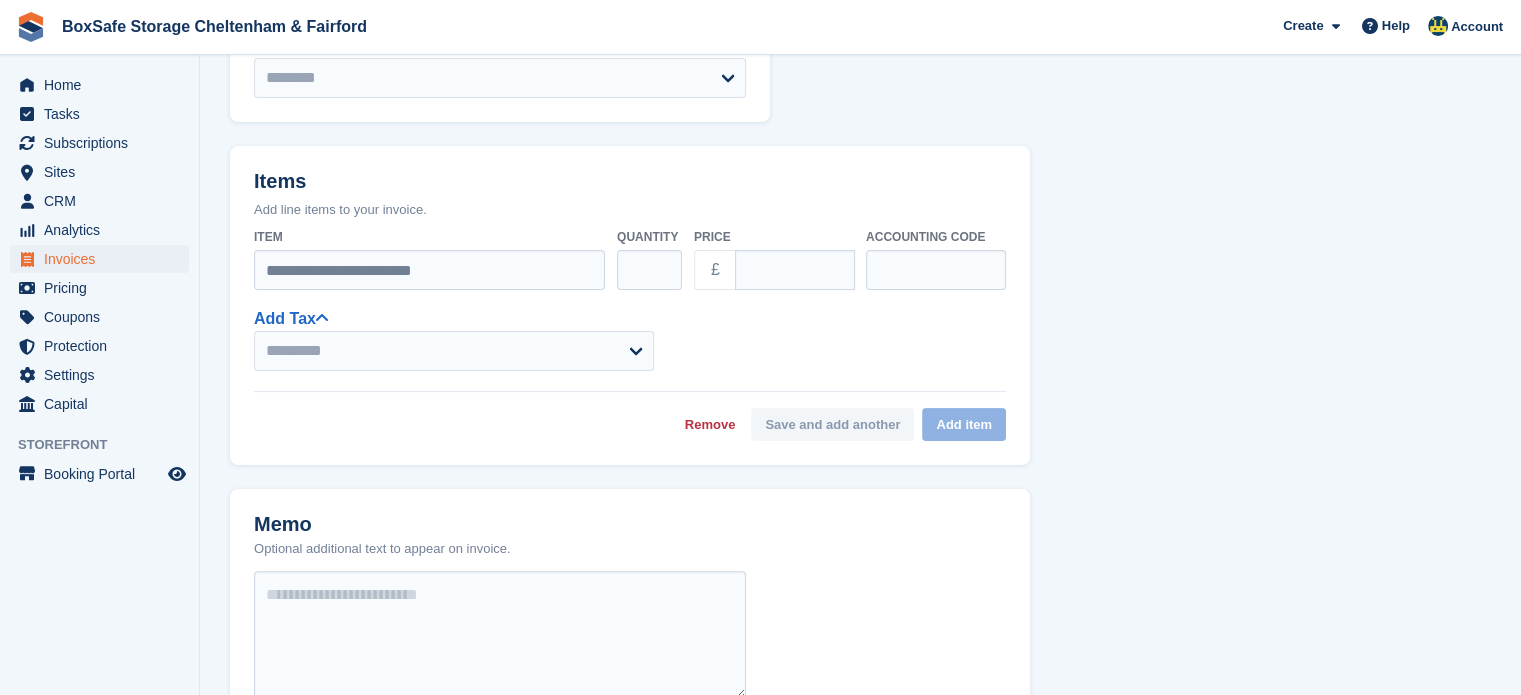 select on "******" 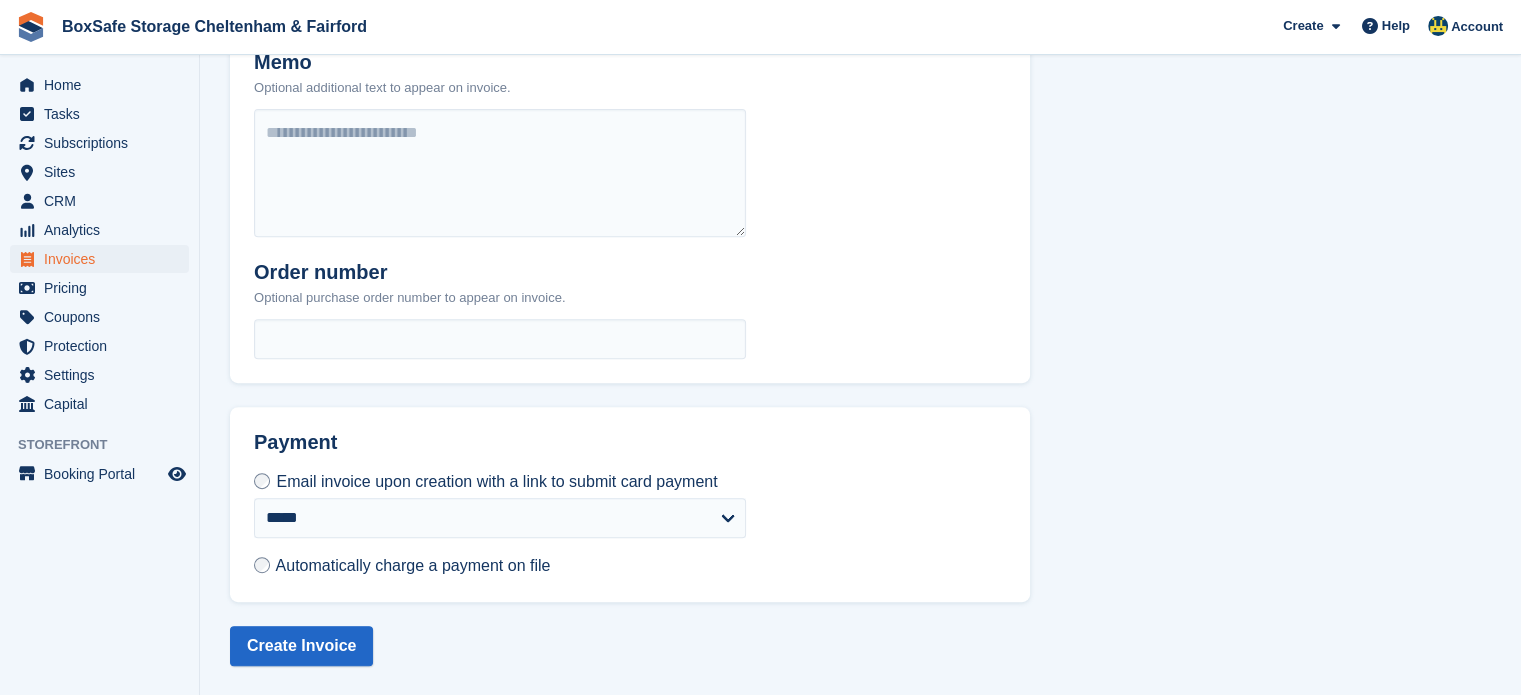 scroll, scrollTop: 736, scrollLeft: 0, axis: vertical 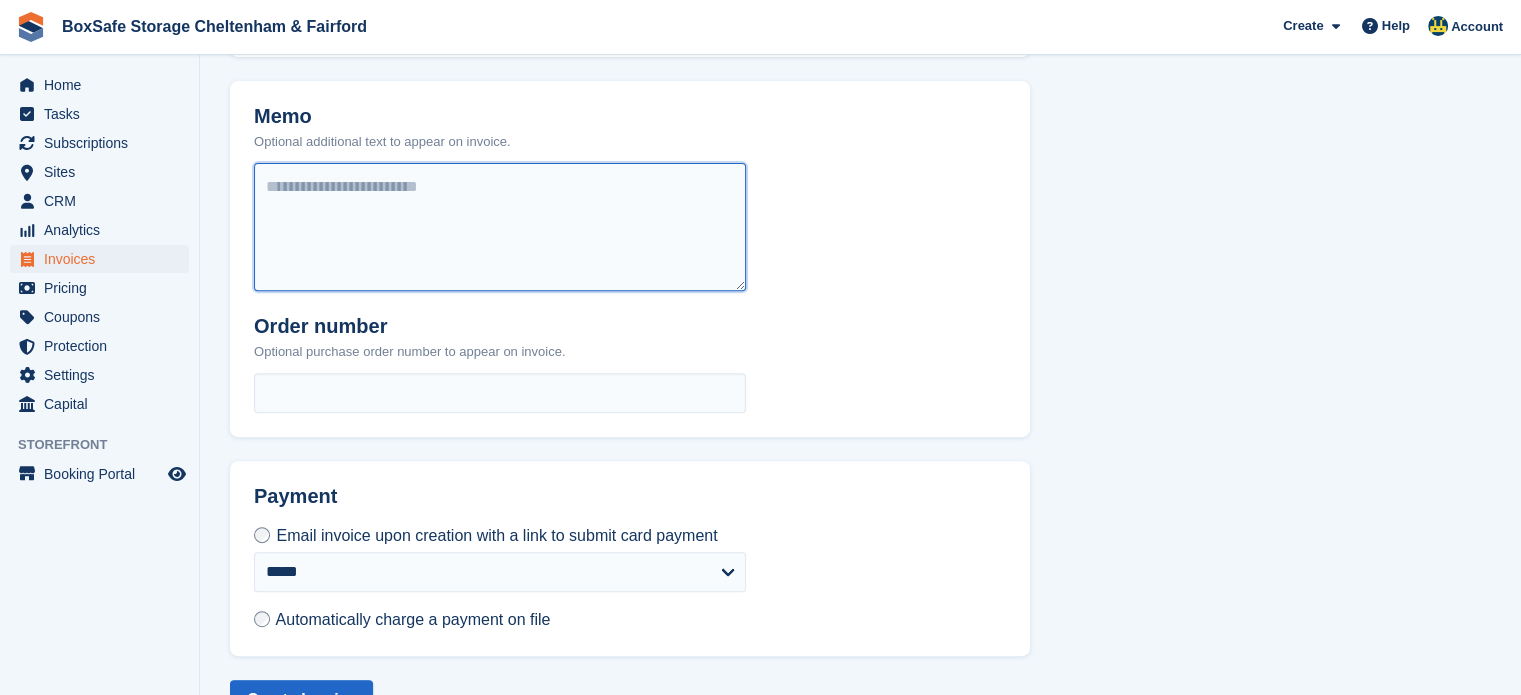 click at bounding box center (500, 227) 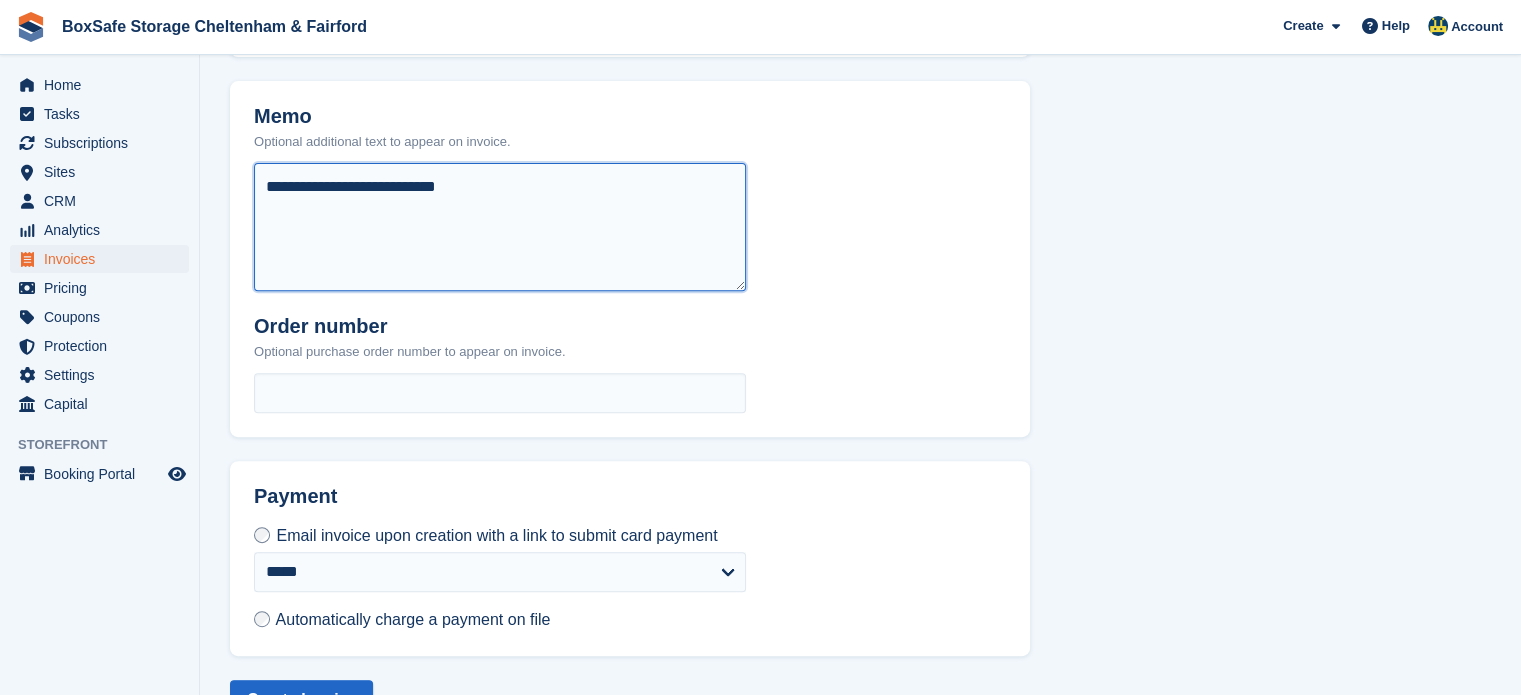 scroll, scrollTop: 790, scrollLeft: 0, axis: vertical 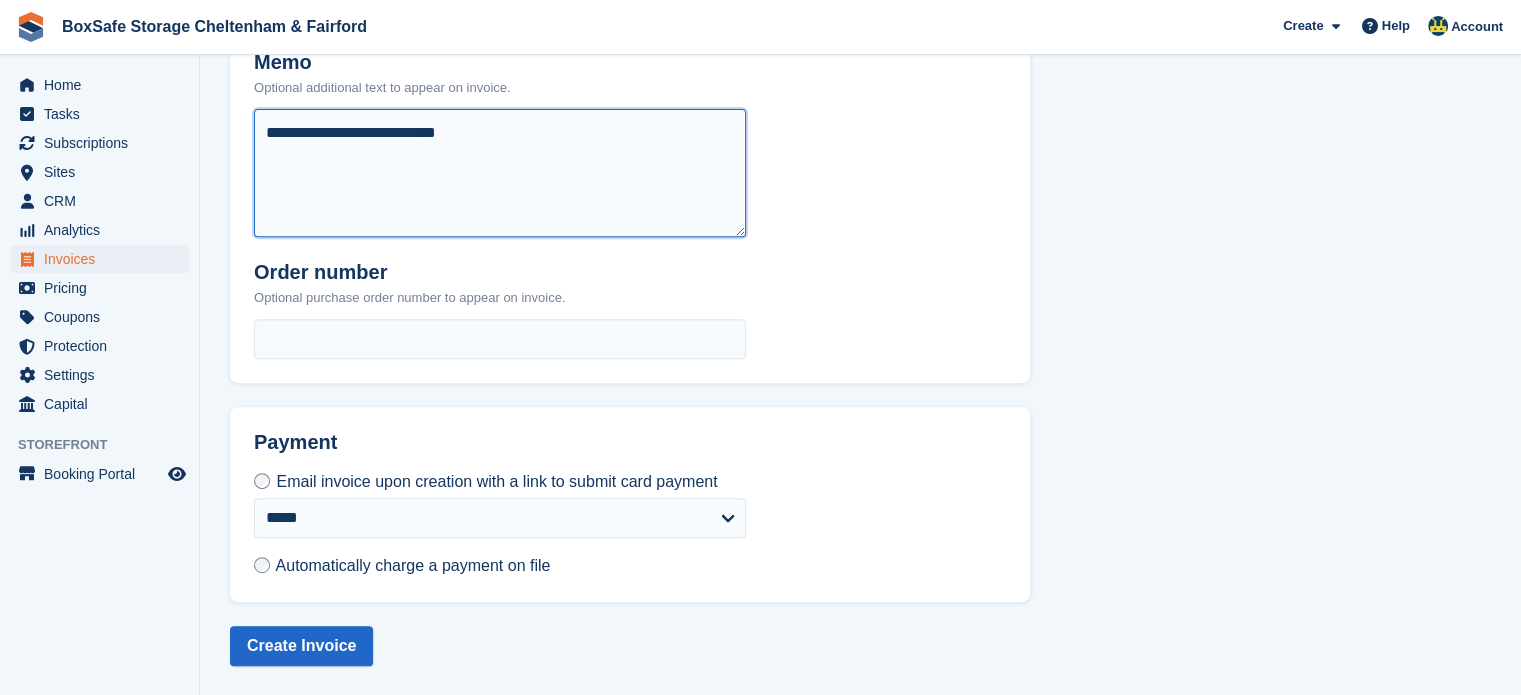 type on "**********" 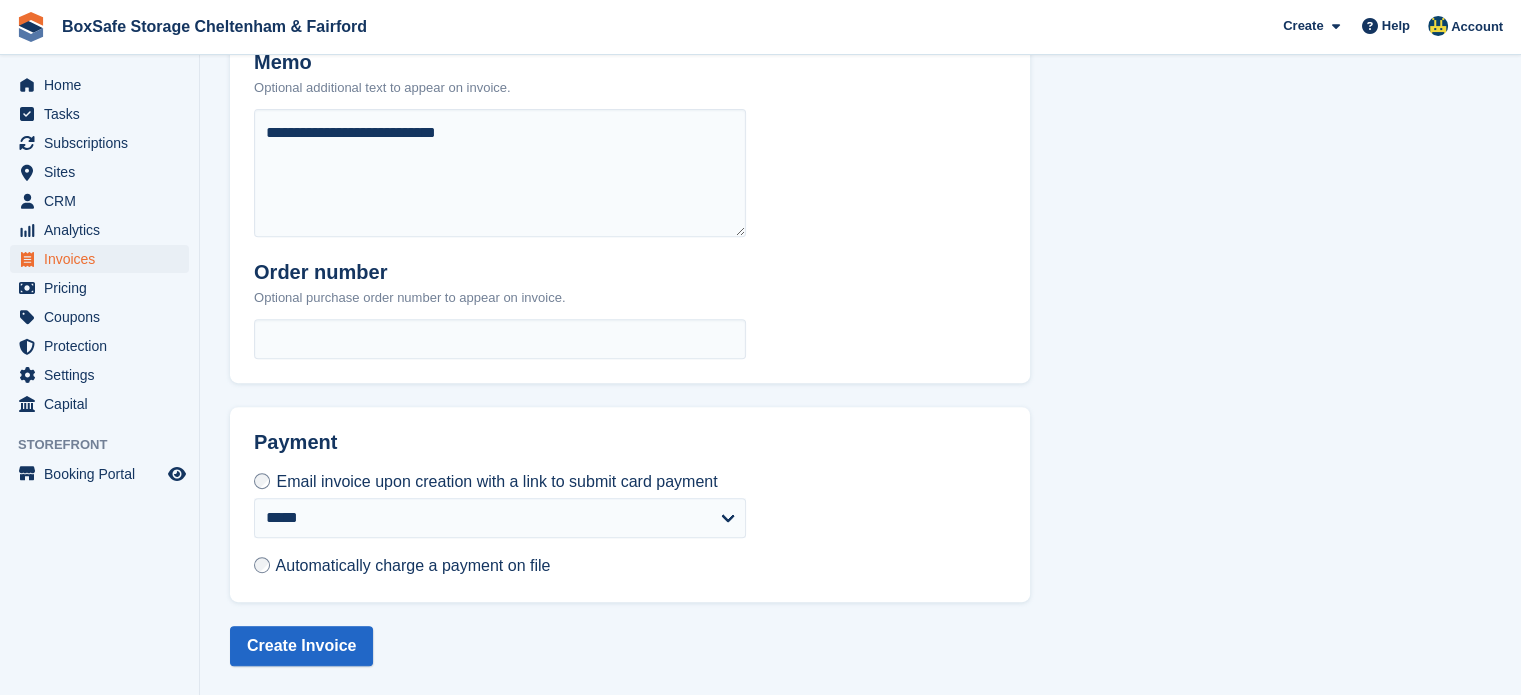 click on "Automatically charge a payment on file" at bounding box center [413, 565] 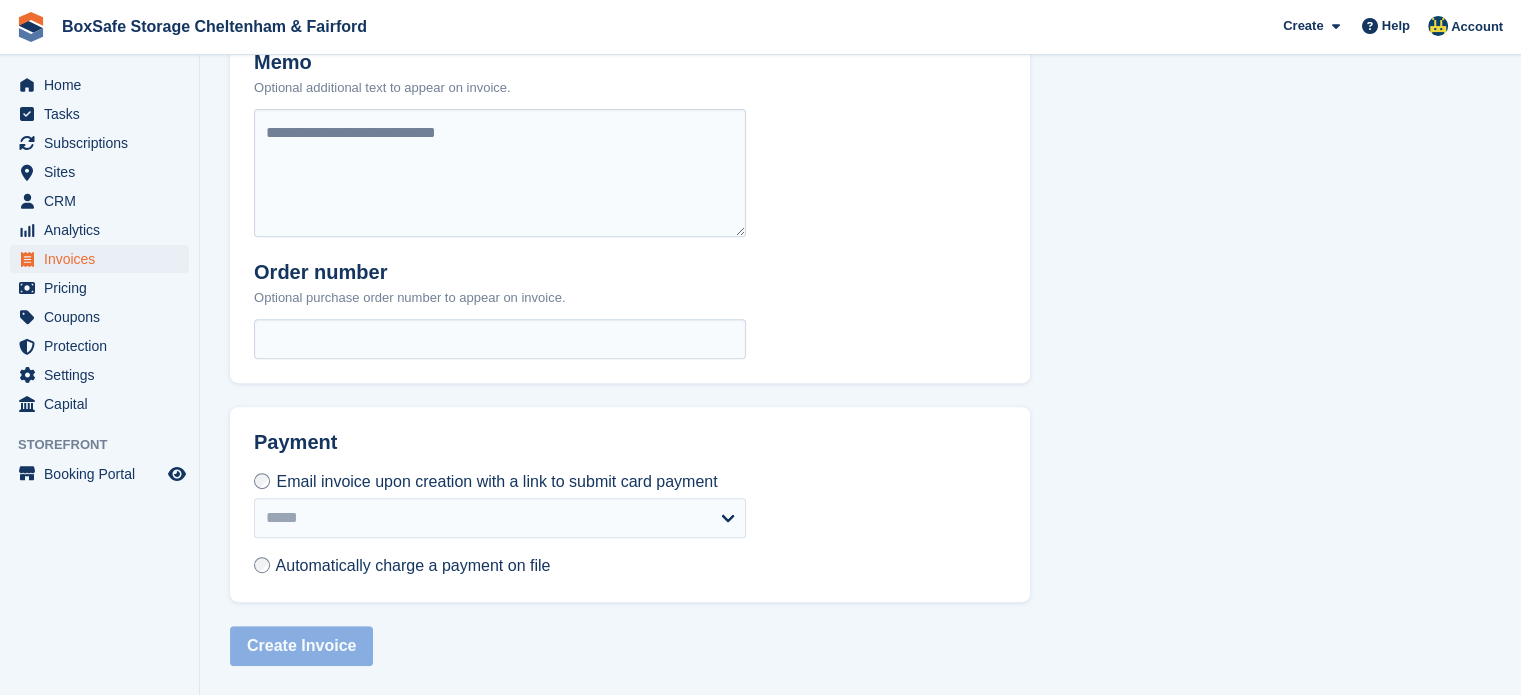 select on "******" 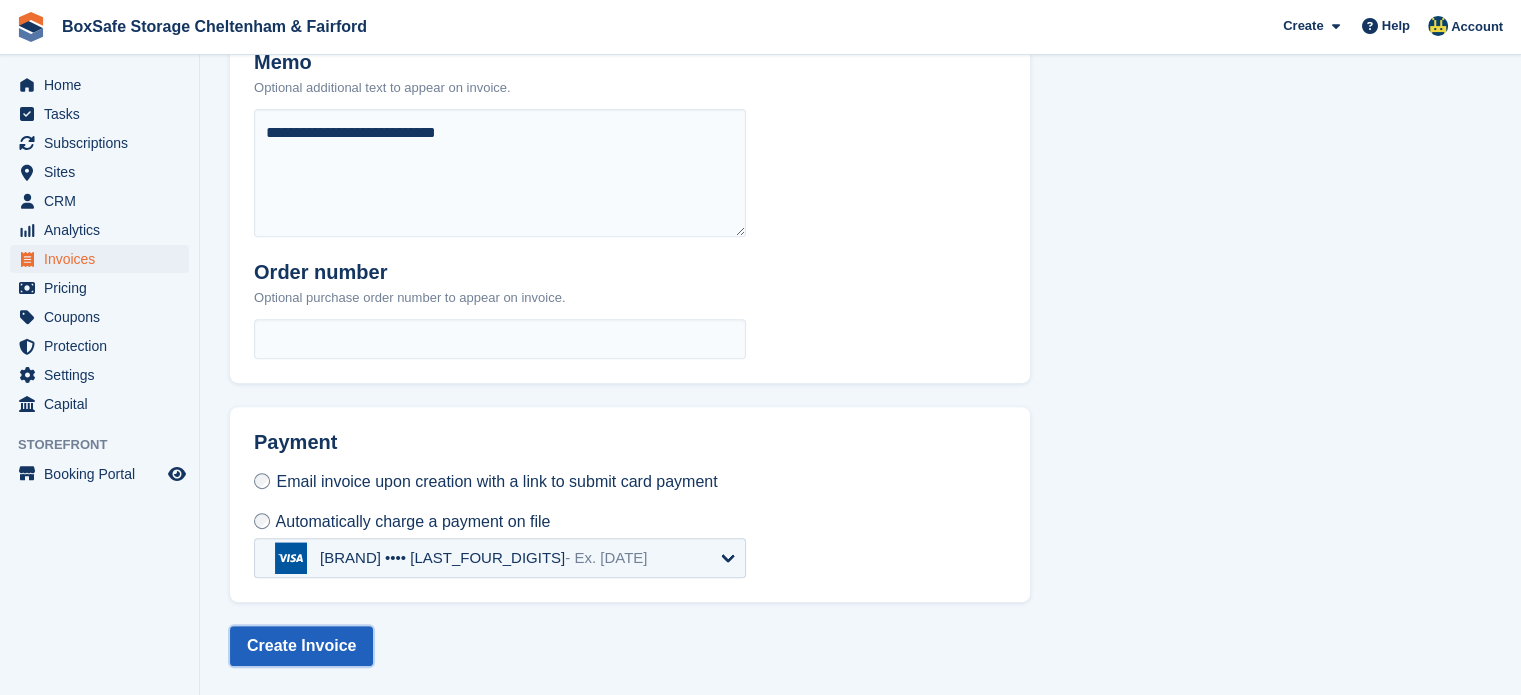 click on "Create Invoice" at bounding box center [301, 646] 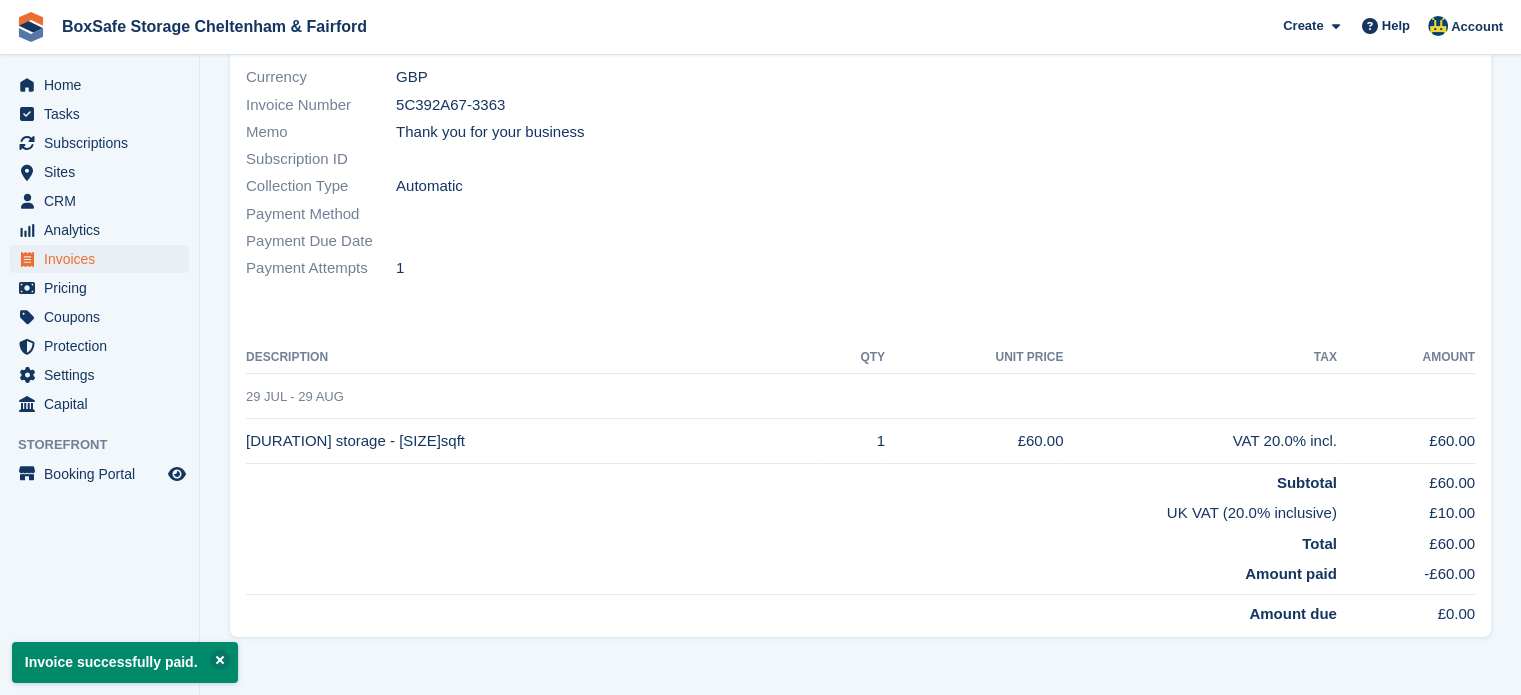 scroll, scrollTop: 0, scrollLeft: 0, axis: both 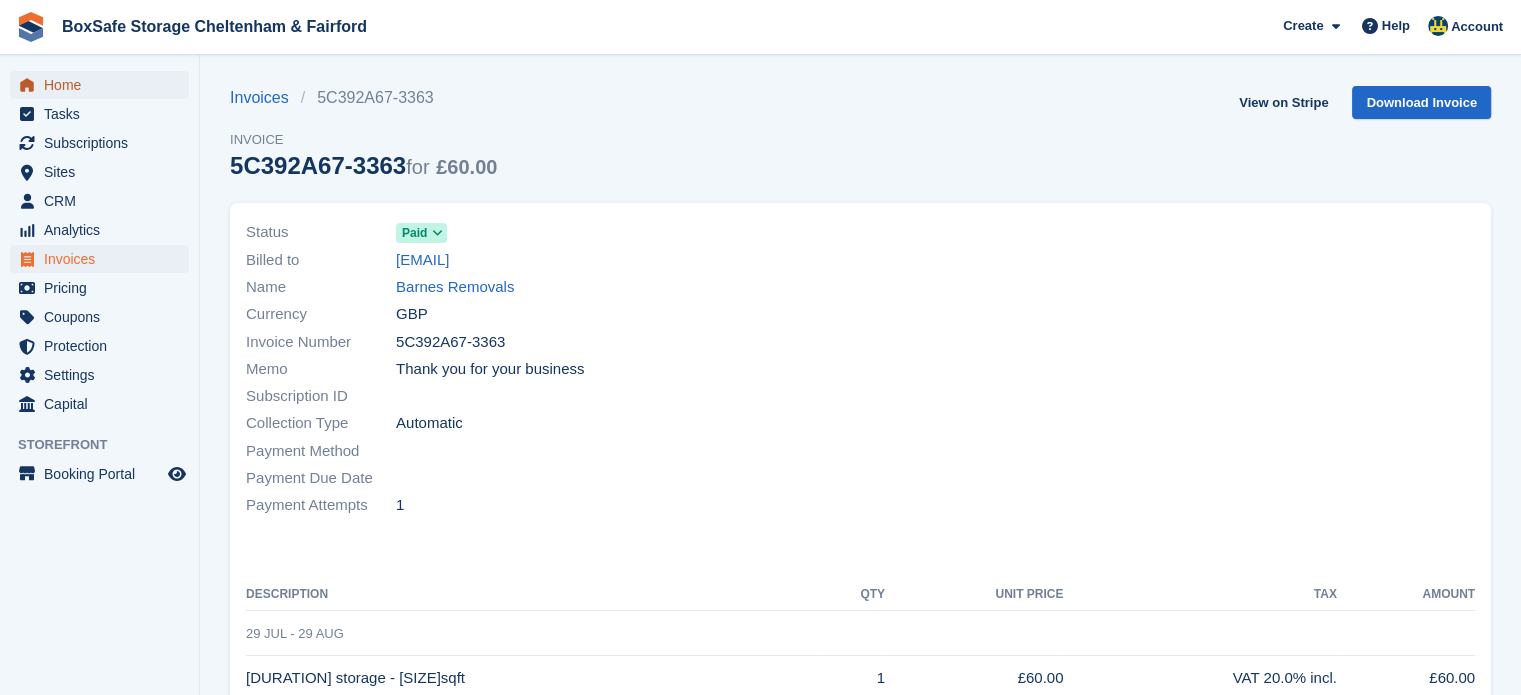 click on "Home" at bounding box center (104, 85) 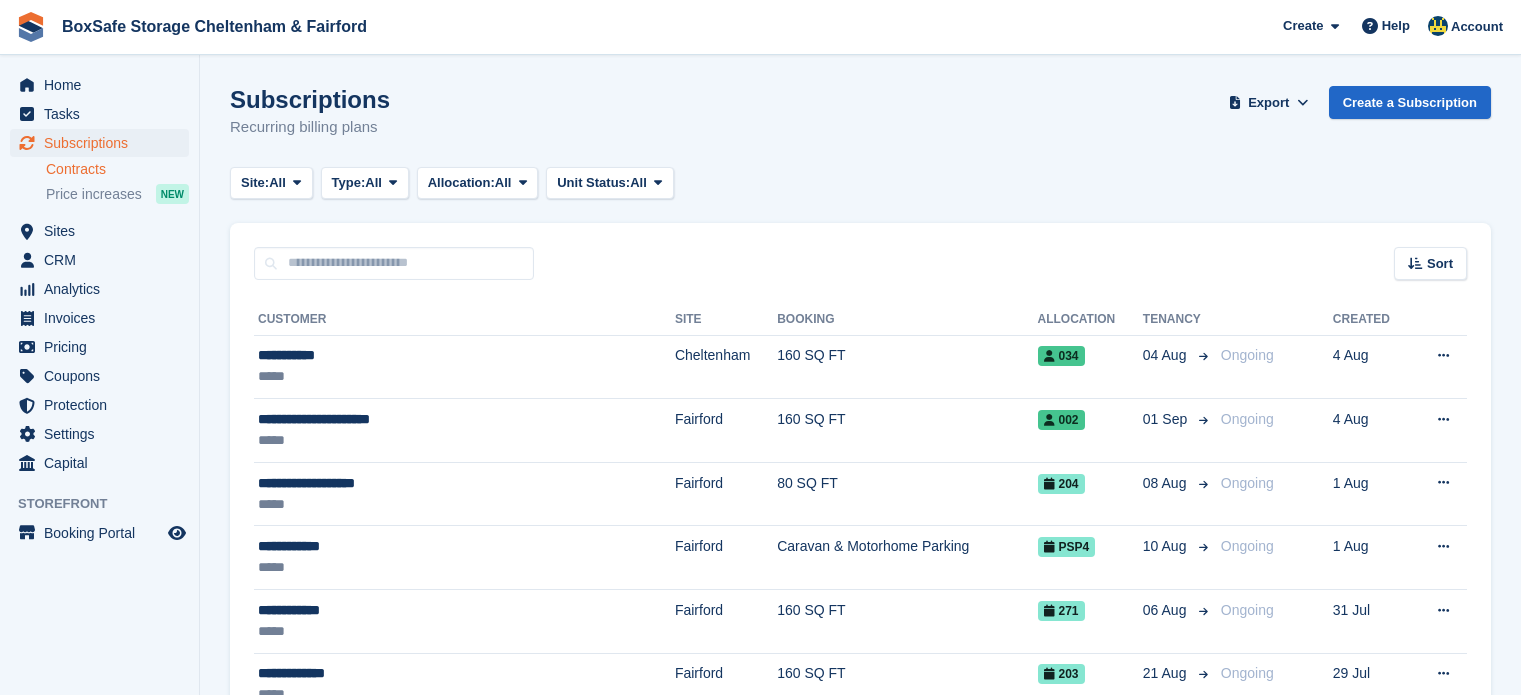 scroll, scrollTop: 0, scrollLeft: 0, axis: both 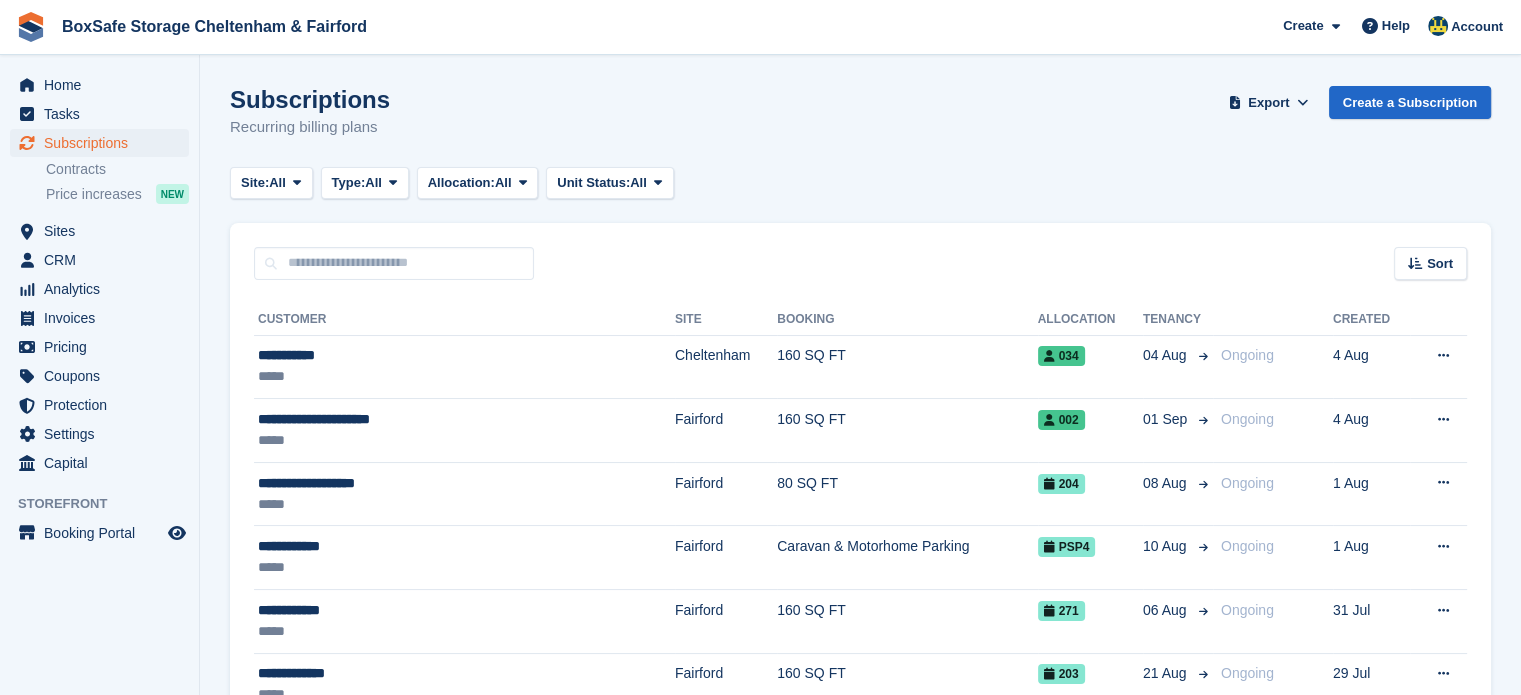 click on "Home
Tasks
Subscriptions
Subscriptions
Subscriptions
Contracts
Price increases
NEW
Contracts
Price increases
NEW
Sites
Sites
Sites
Fairford
Cheltenham" at bounding box center (99, 270) 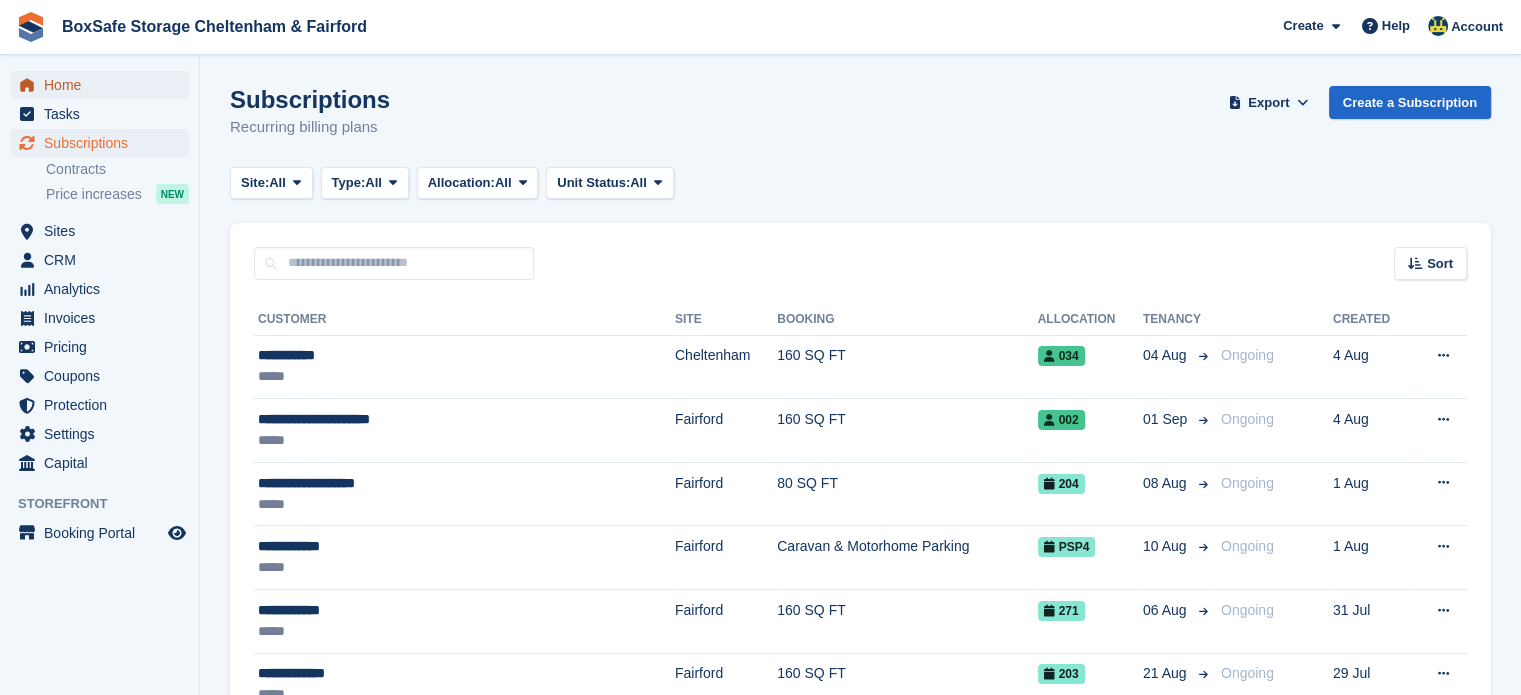 click on "Home" at bounding box center [104, 85] 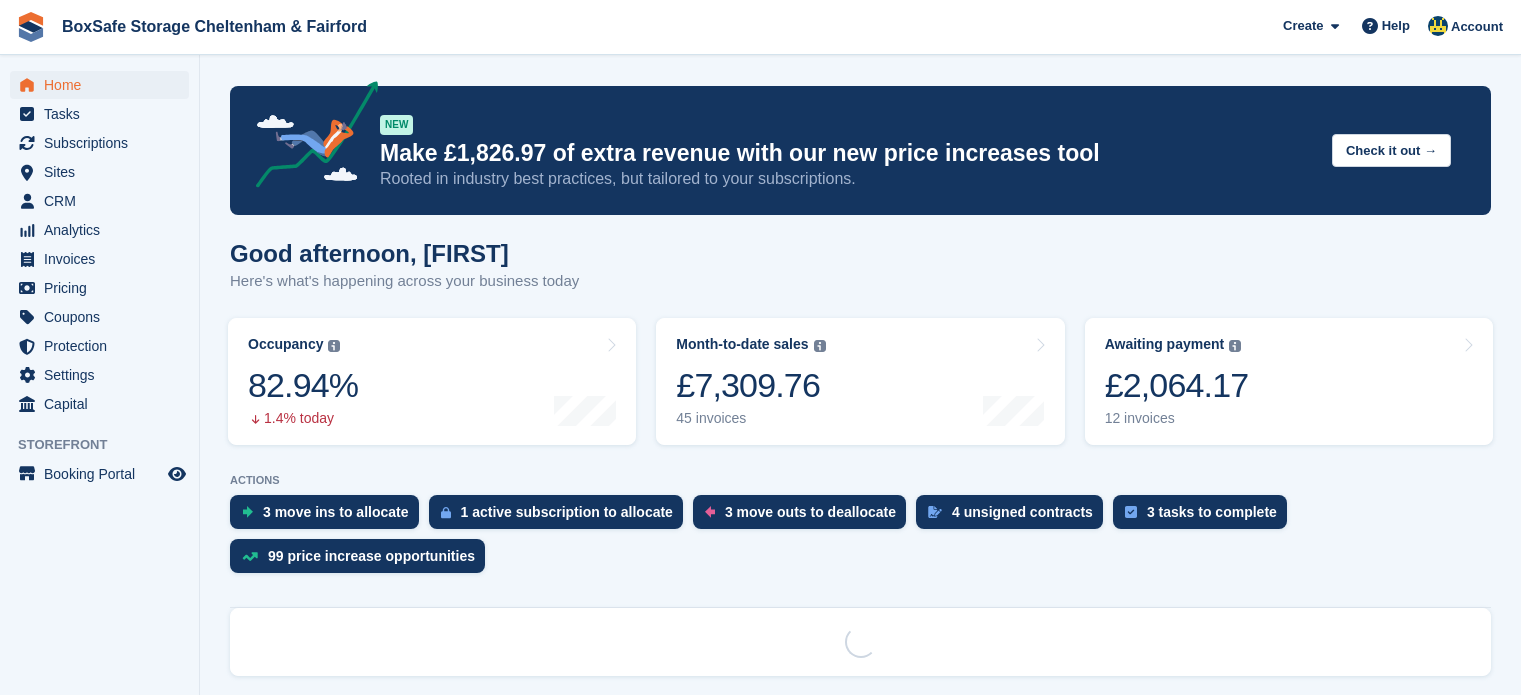 scroll, scrollTop: 0, scrollLeft: 0, axis: both 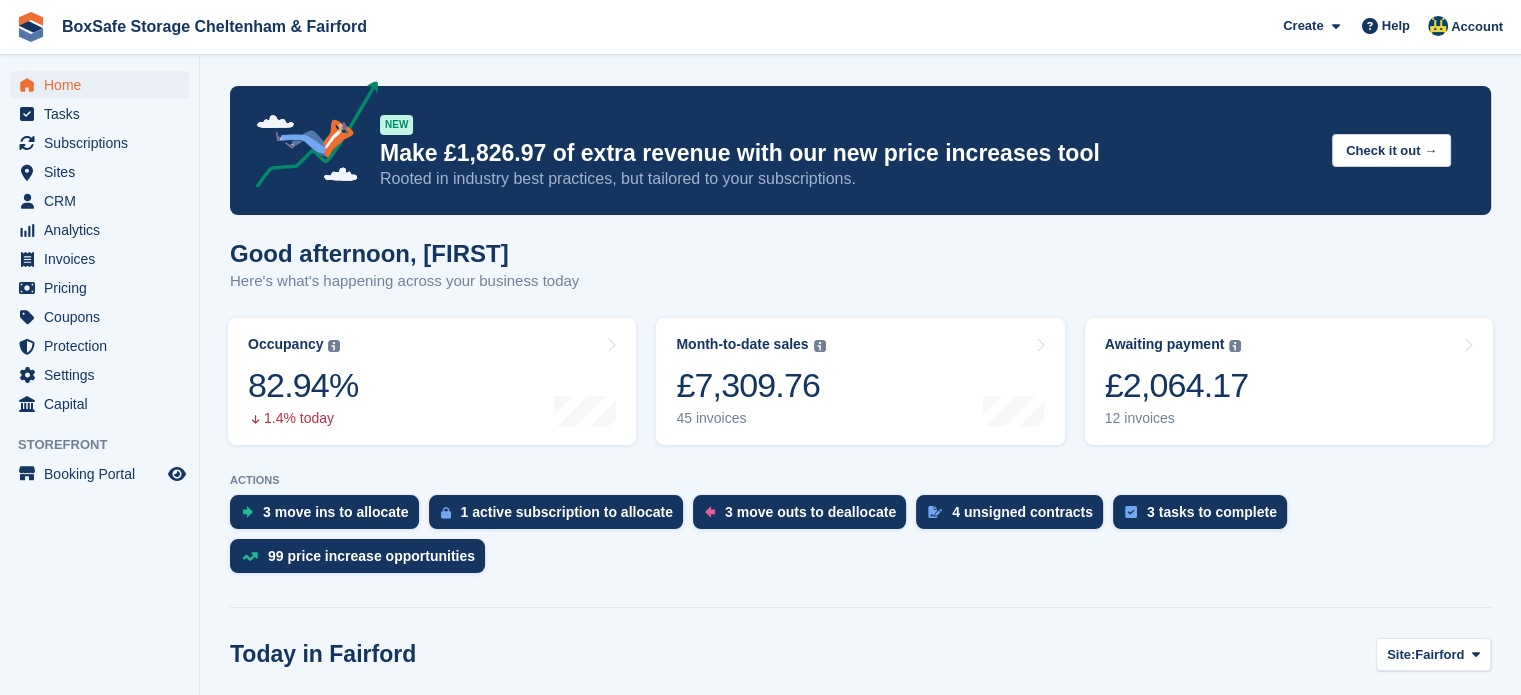 click on "Home
Tasks
Subscriptions
Subscriptions
Subscriptions
Contracts
Price increases
NEW
Contracts
Price increases
NEW
Sites
Sites
Sites
[CITY]
[CITY]" at bounding box center [100, 402] 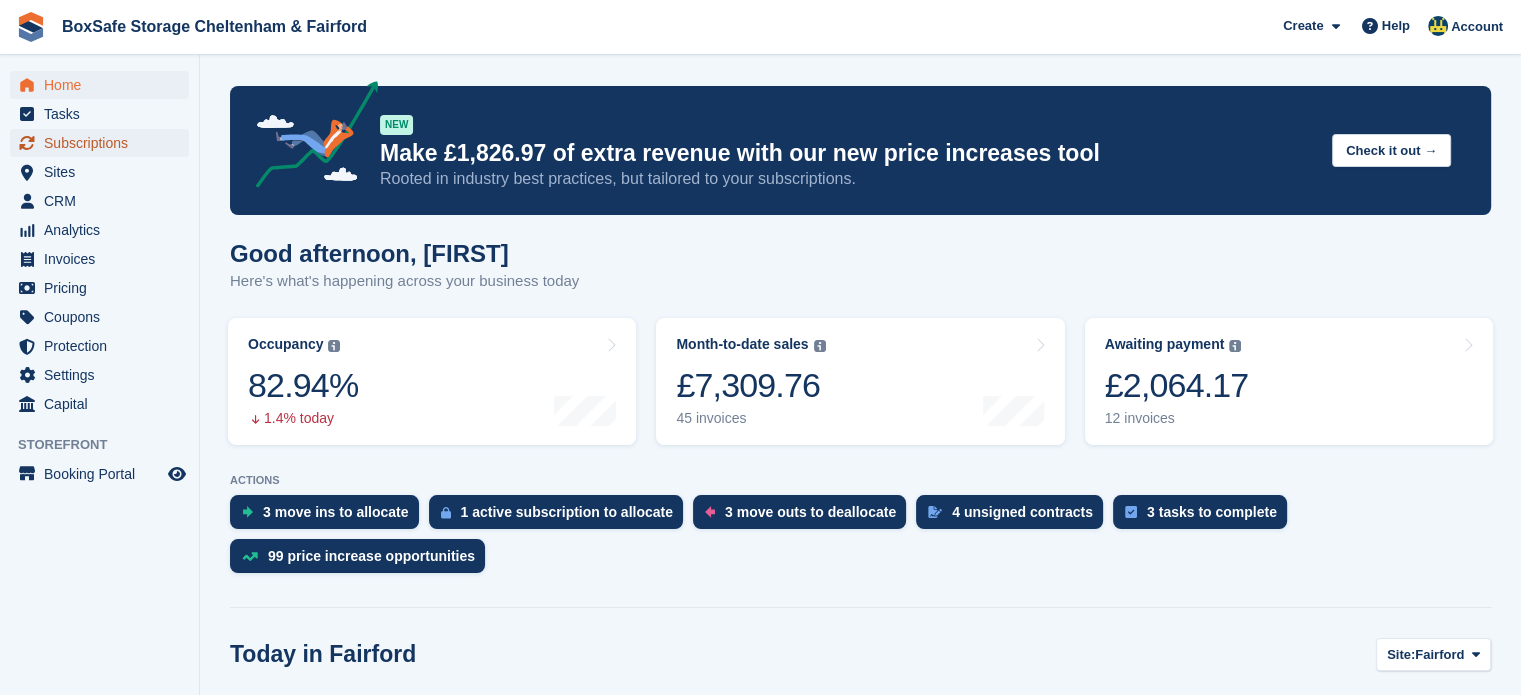 click on "Subscriptions" at bounding box center [104, 143] 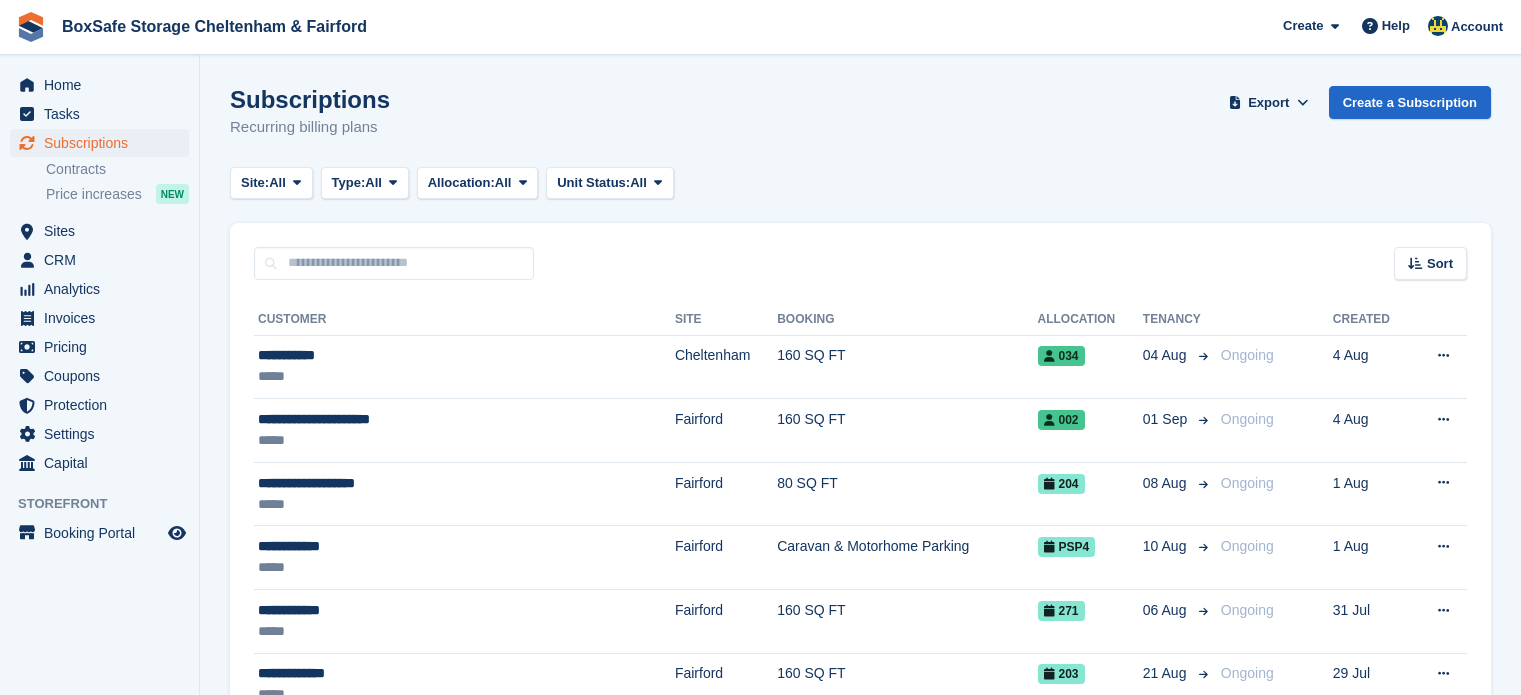 scroll, scrollTop: 0, scrollLeft: 0, axis: both 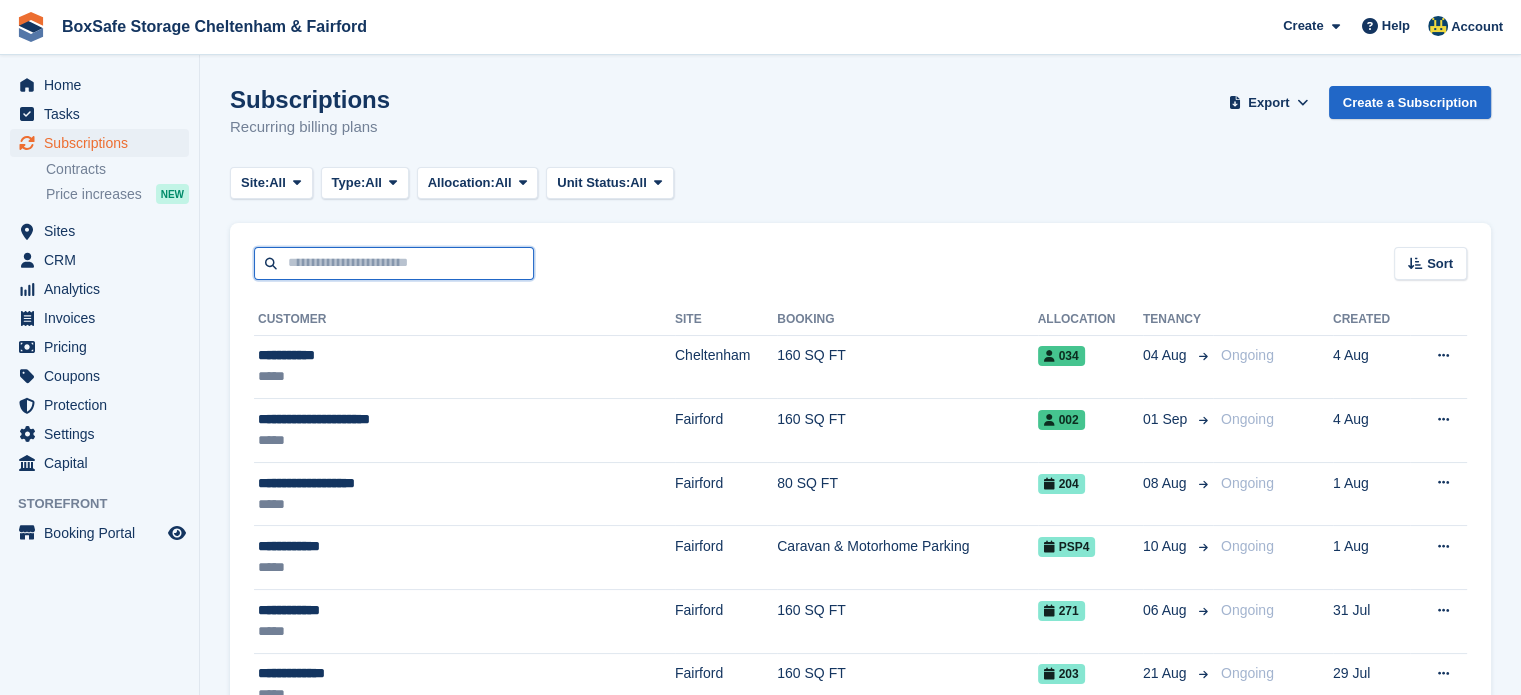 click at bounding box center [394, 263] 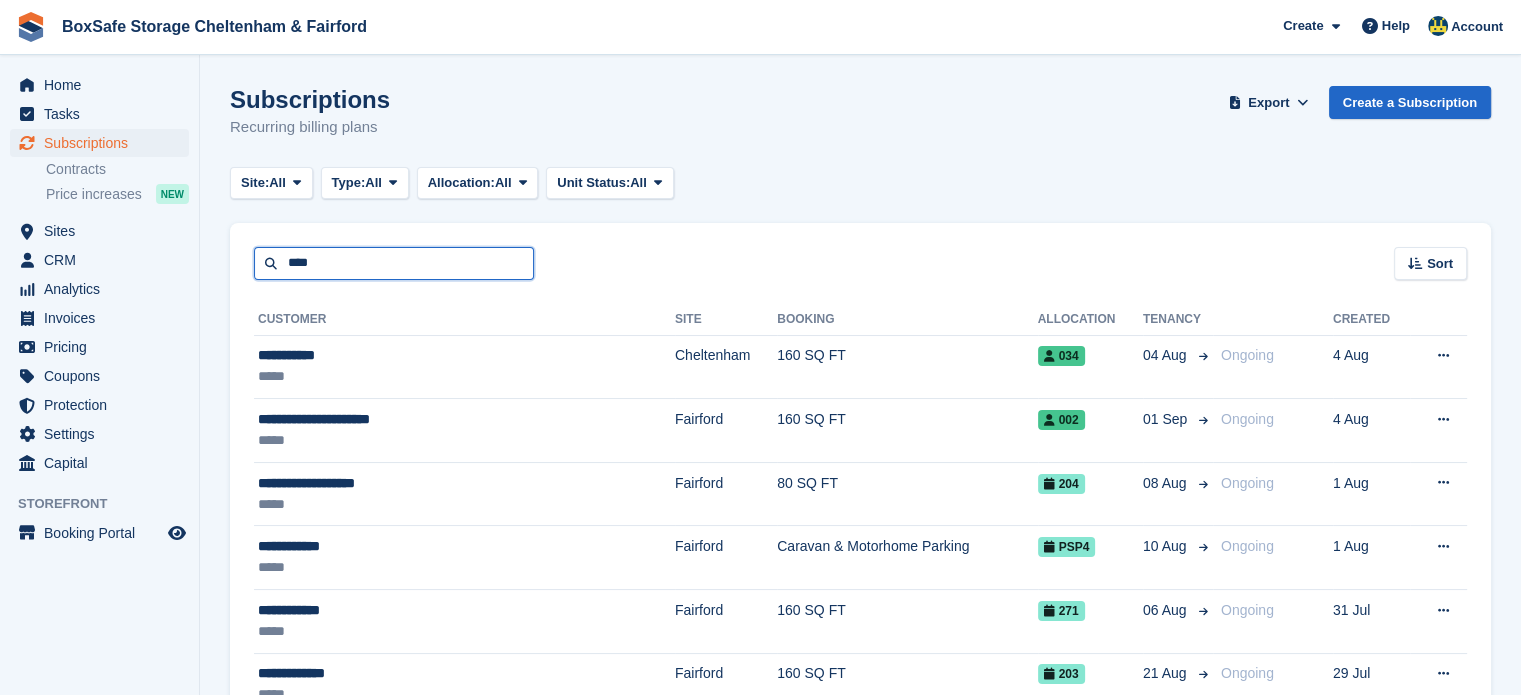 type on "****" 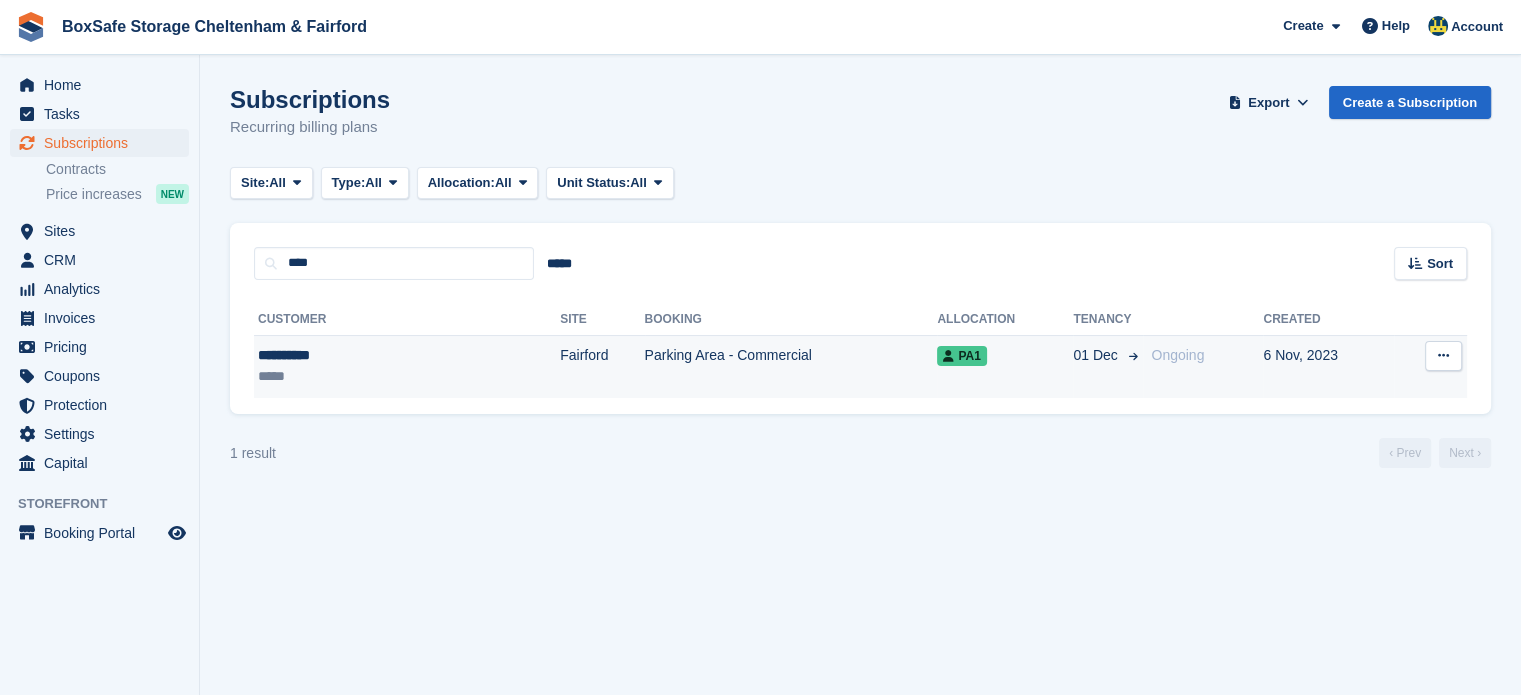 click on "Parking Area - Commercial" at bounding box center (791, 366) 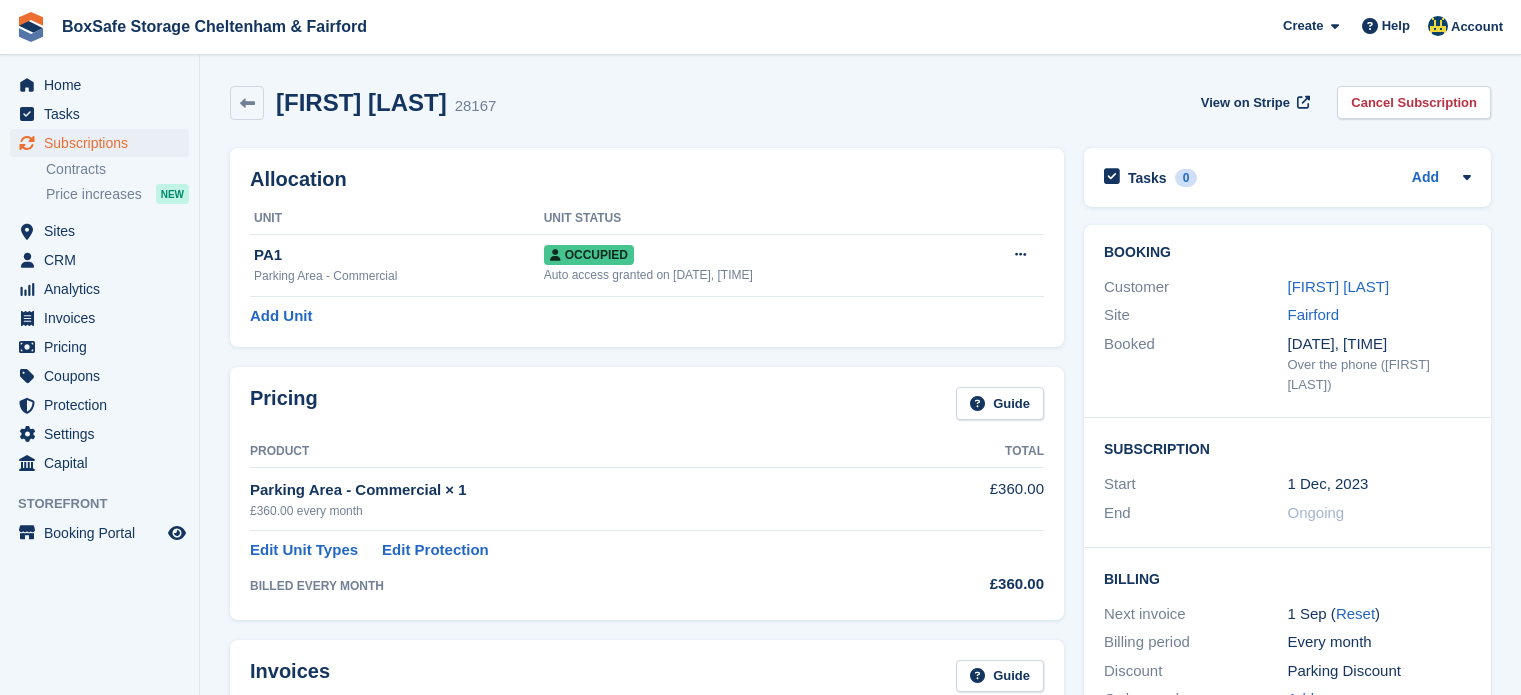 scroll, scrollTop: 0, scrollLeft: 0, axis: both 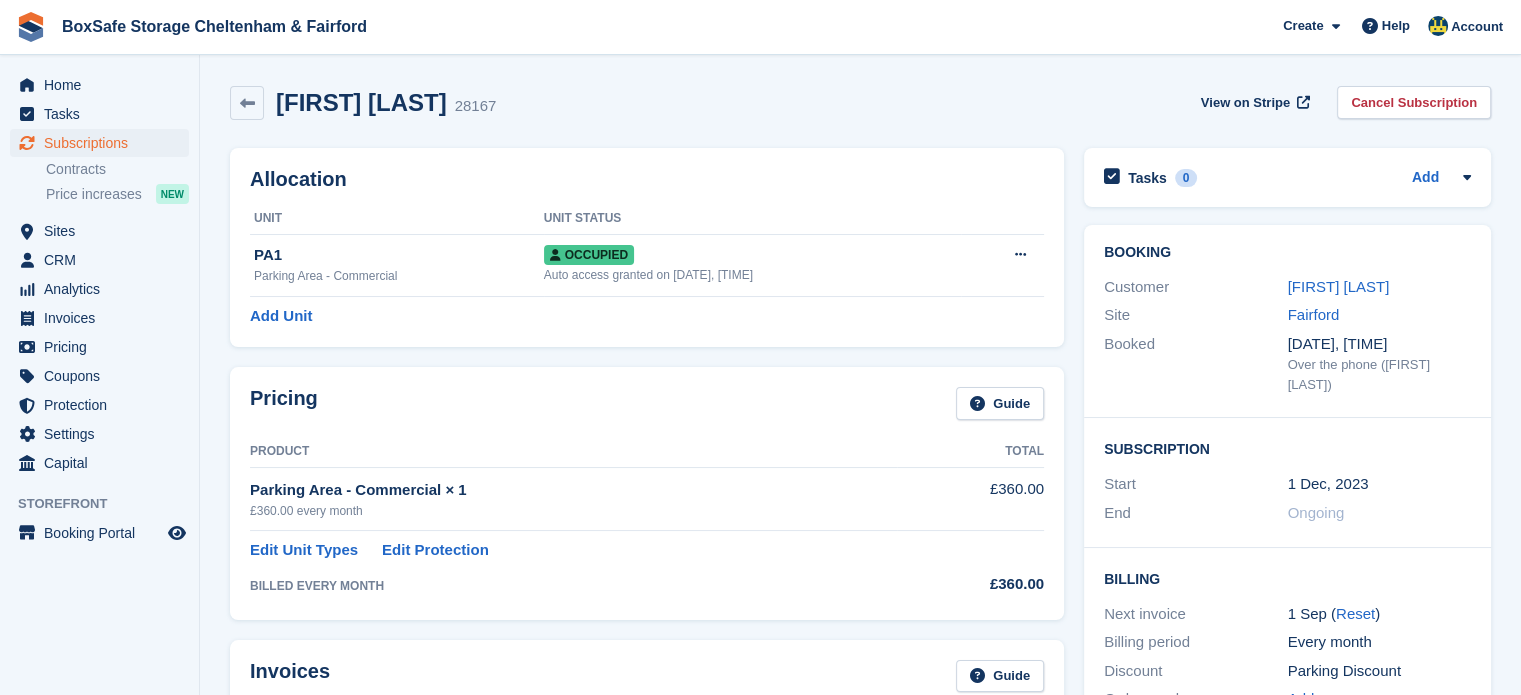 click on "Customer
[FIRST] [LAST]" at bounding box center (1287, 287) 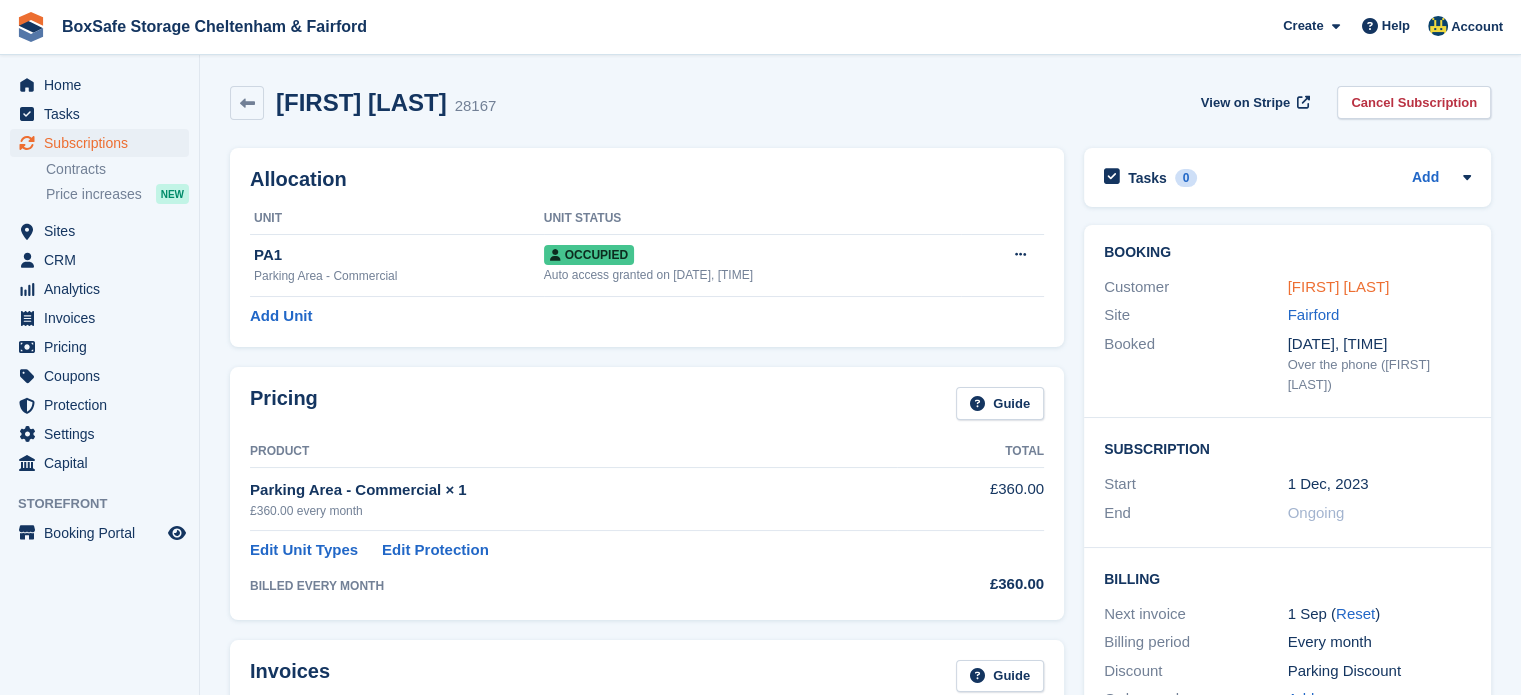 click on "[FIRST] [LAST]" at bounding box center [1339, 286] 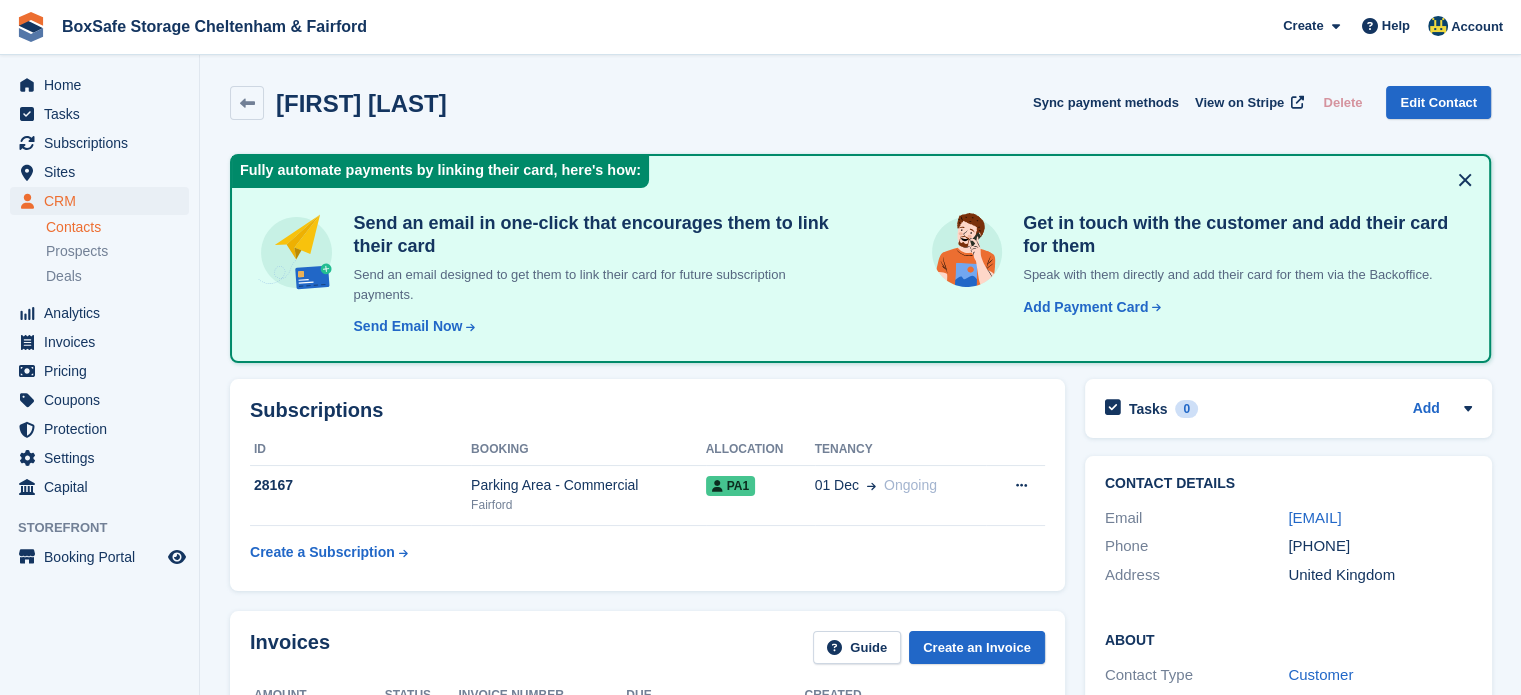 drag, startPoint x: 1299, startPoint y: 539, endPoint x: 1285, endPoint y: 528, distance: 17.804493 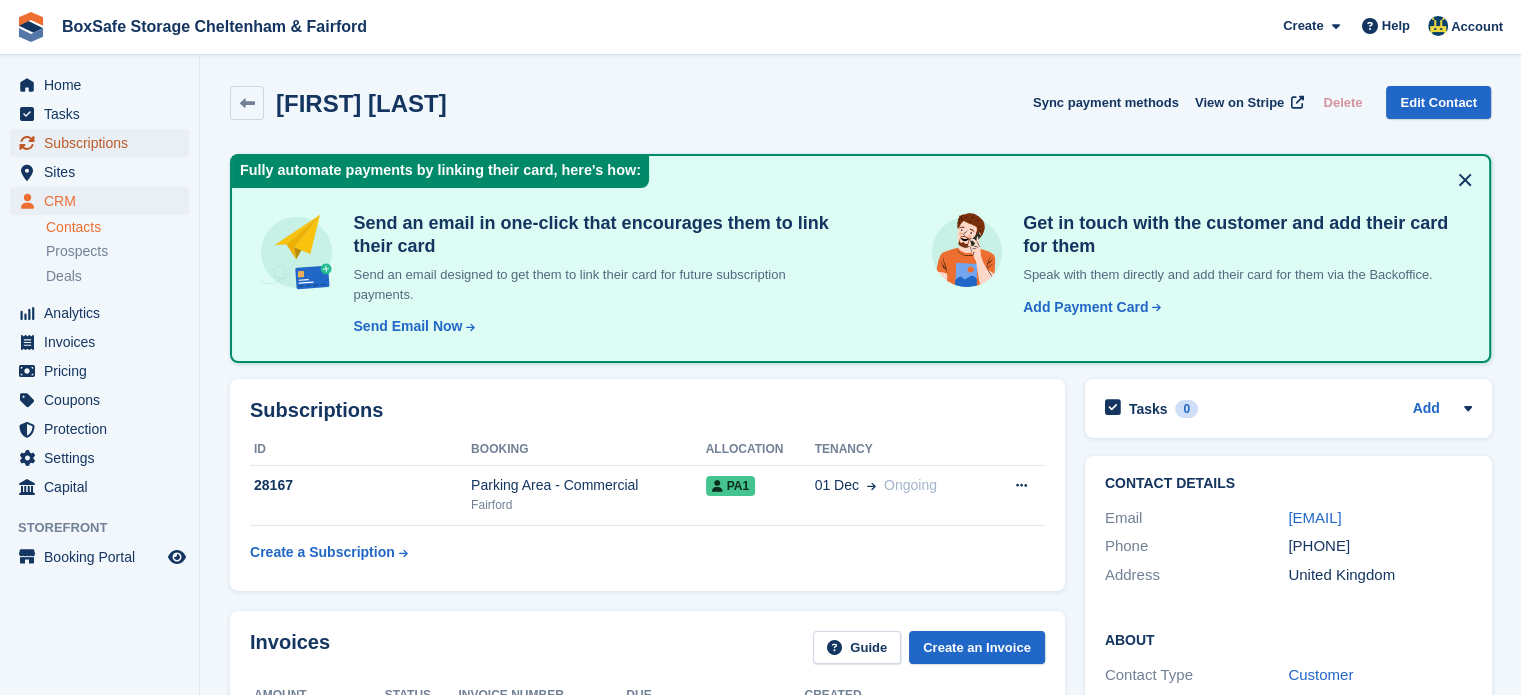 click on "Subscriptions" at bounding box center (104, 143) 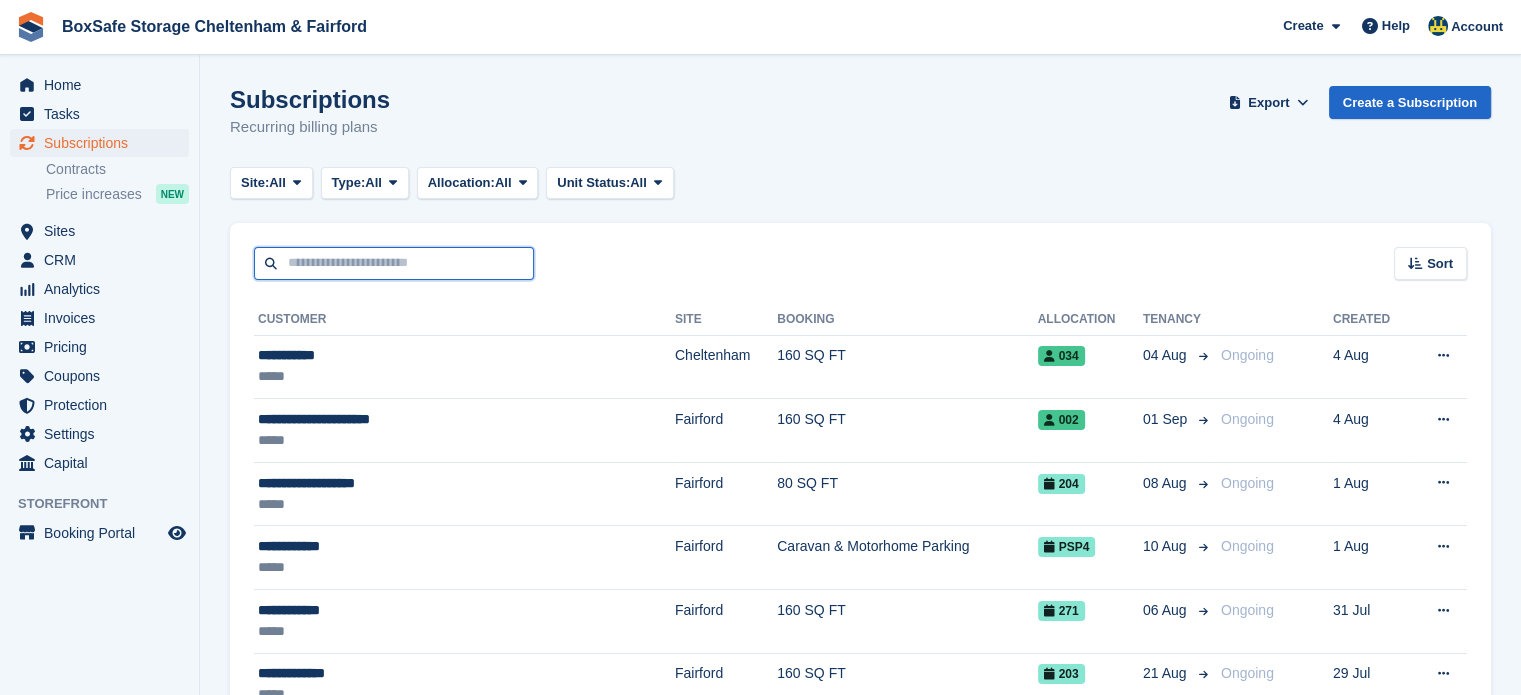 click at bounding box center [394, 263] 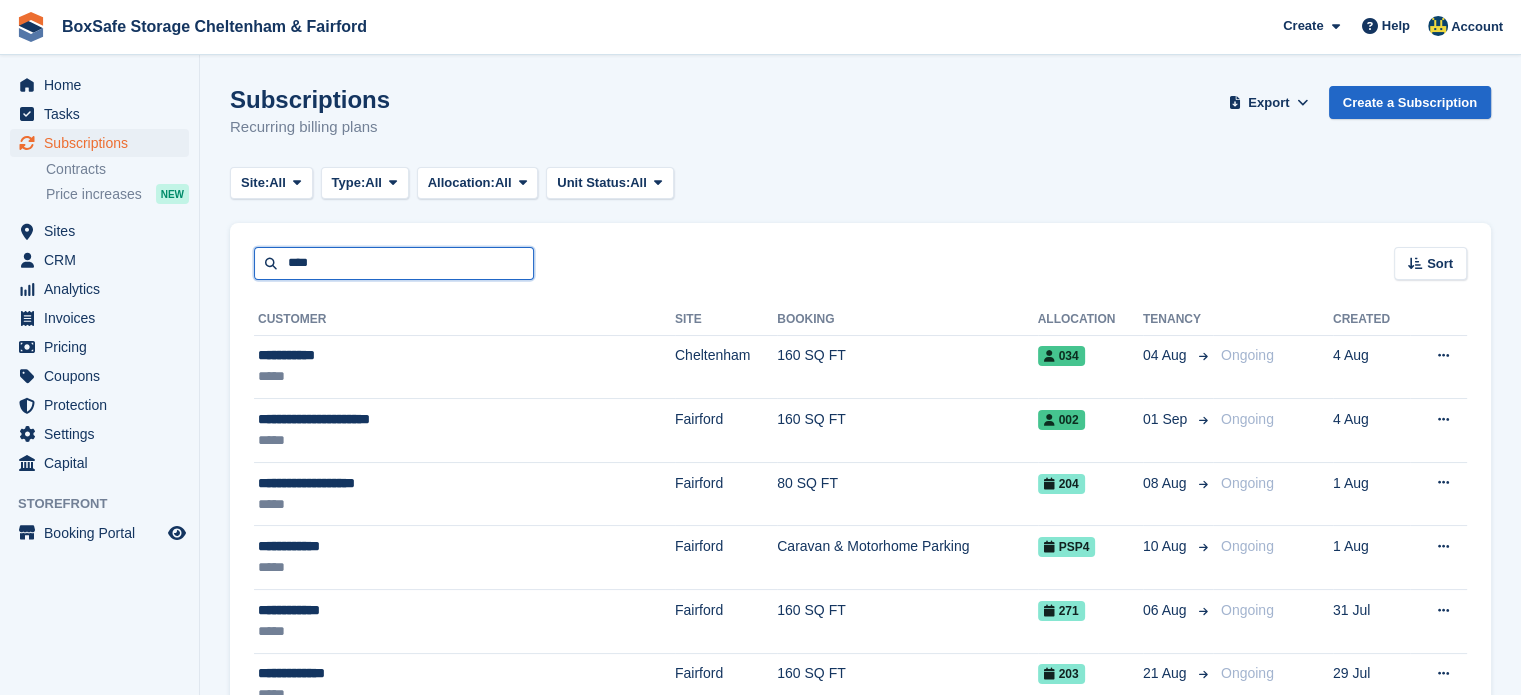 type on "****" 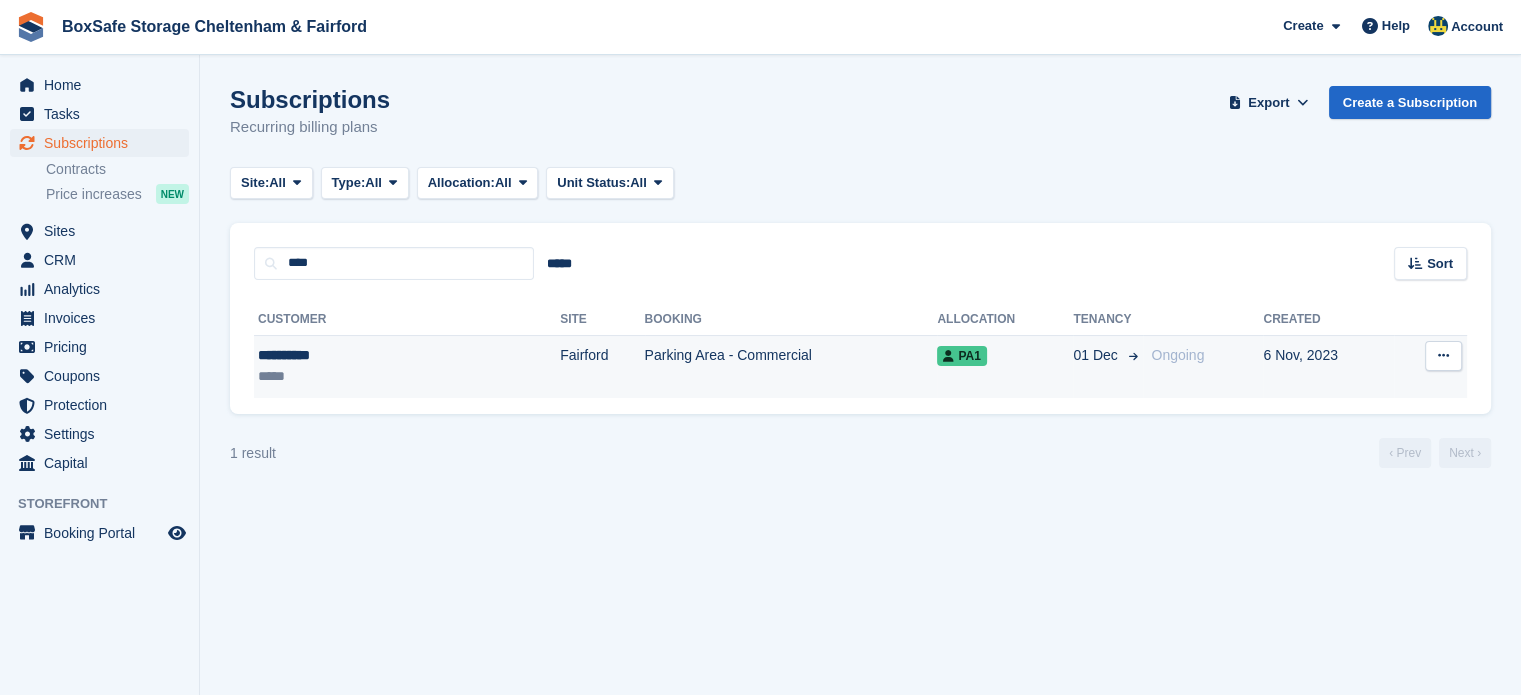 click on "Fairford" at bounding box center (602, 366) 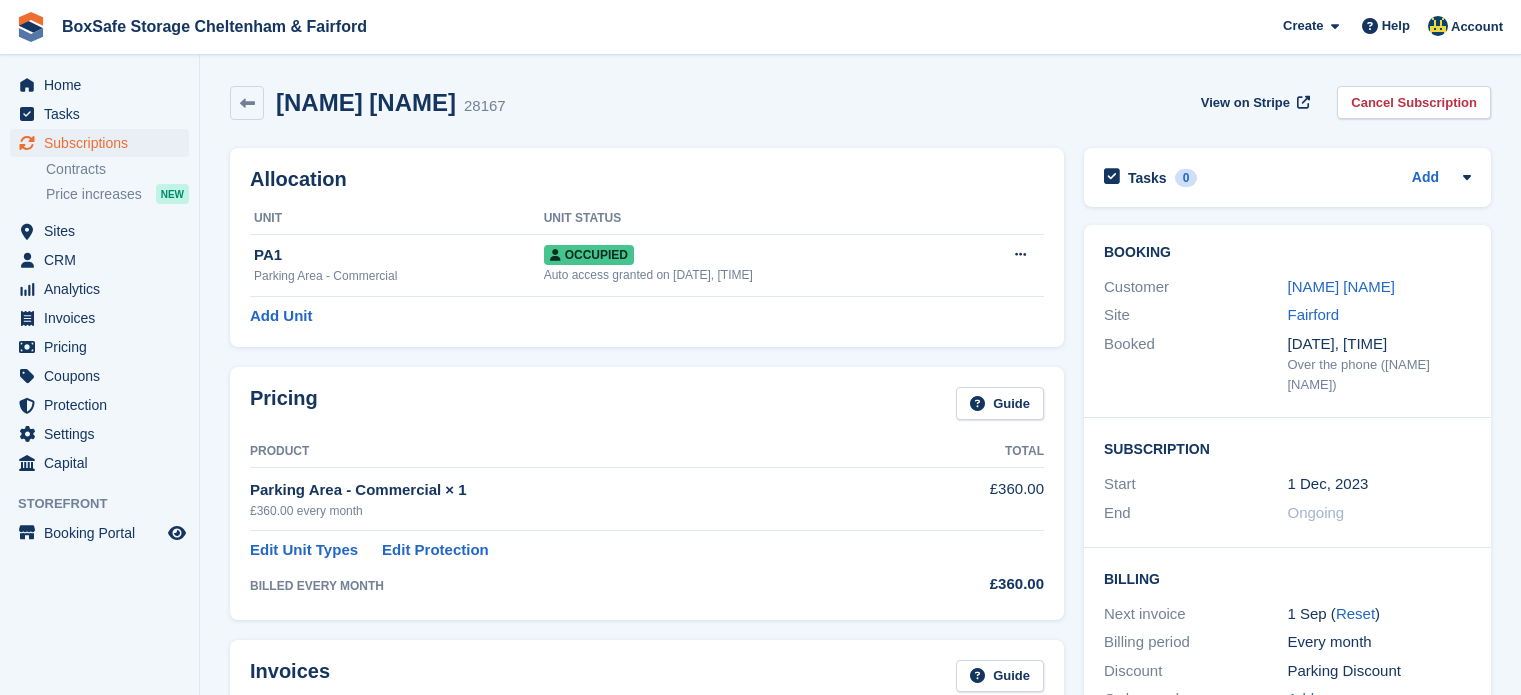 scroll, scrollTop: 0, scrollLeft: 0, axis: both 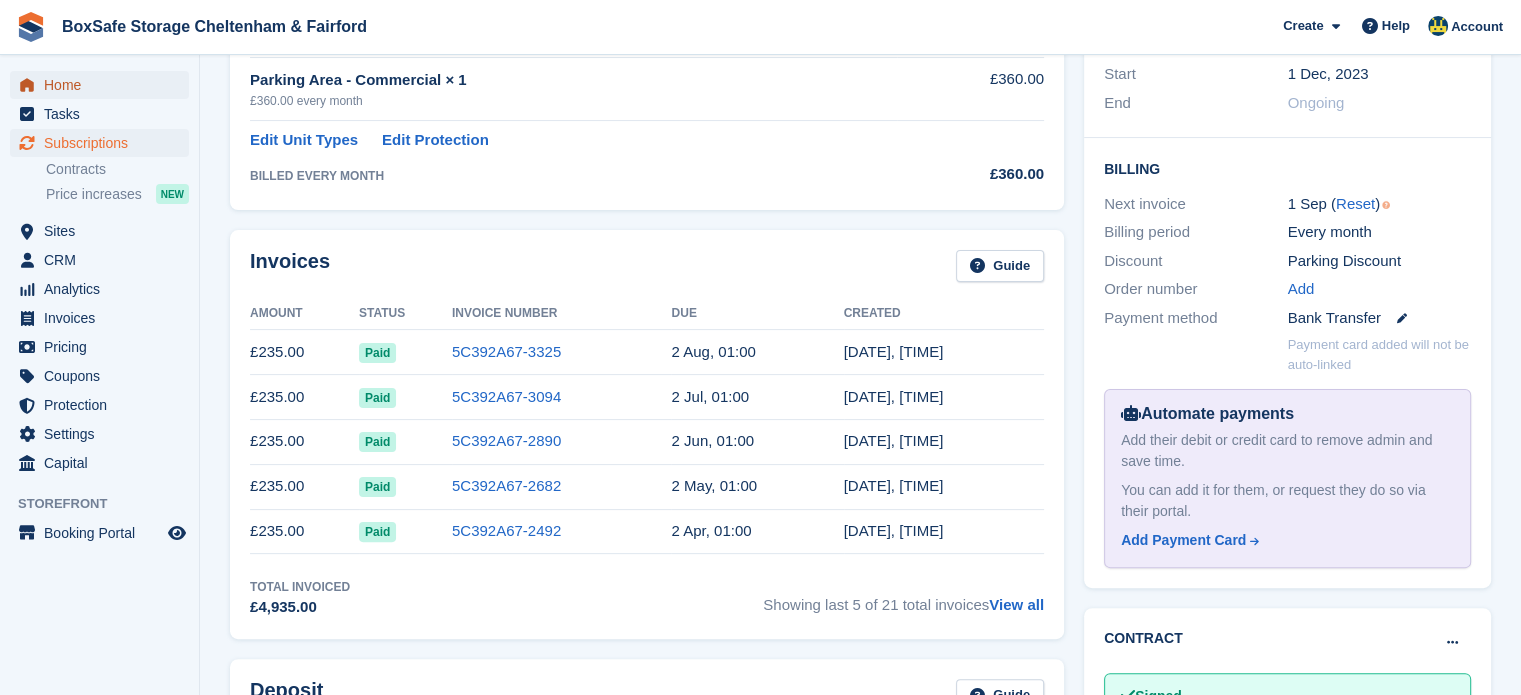 click on "Home" at bounding box center [104, 85] 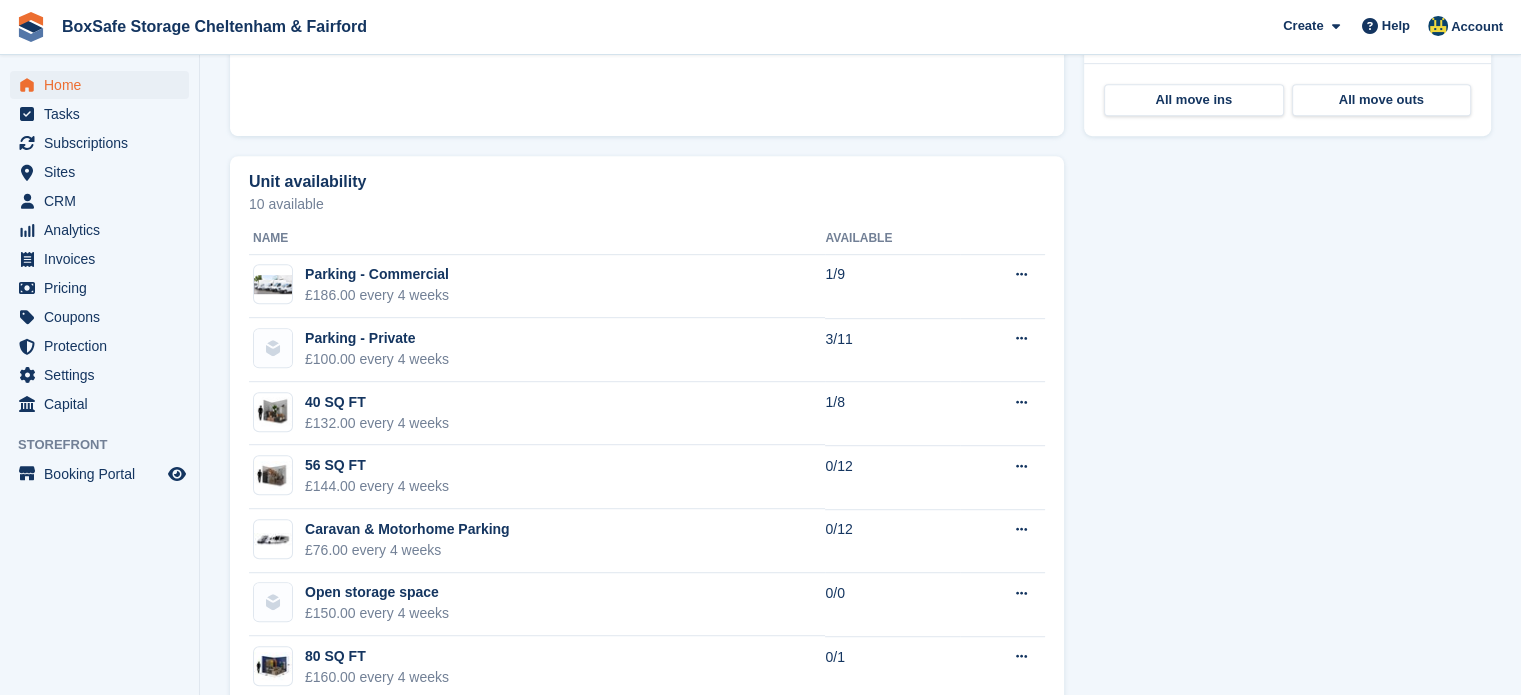 scroll, scrollTop: 0, scrollLeft: 0, axis: both 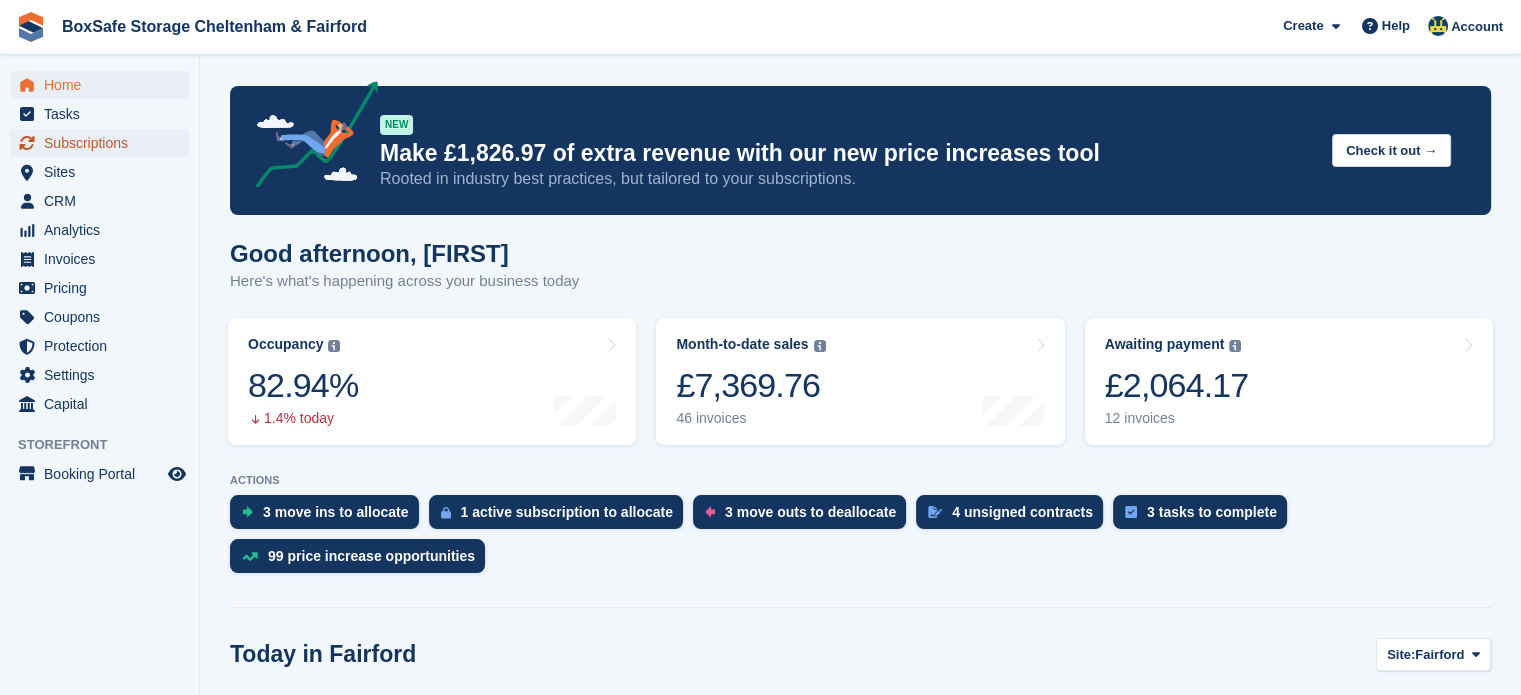 click on "Subscriptions" at bounding box center (104, 143) 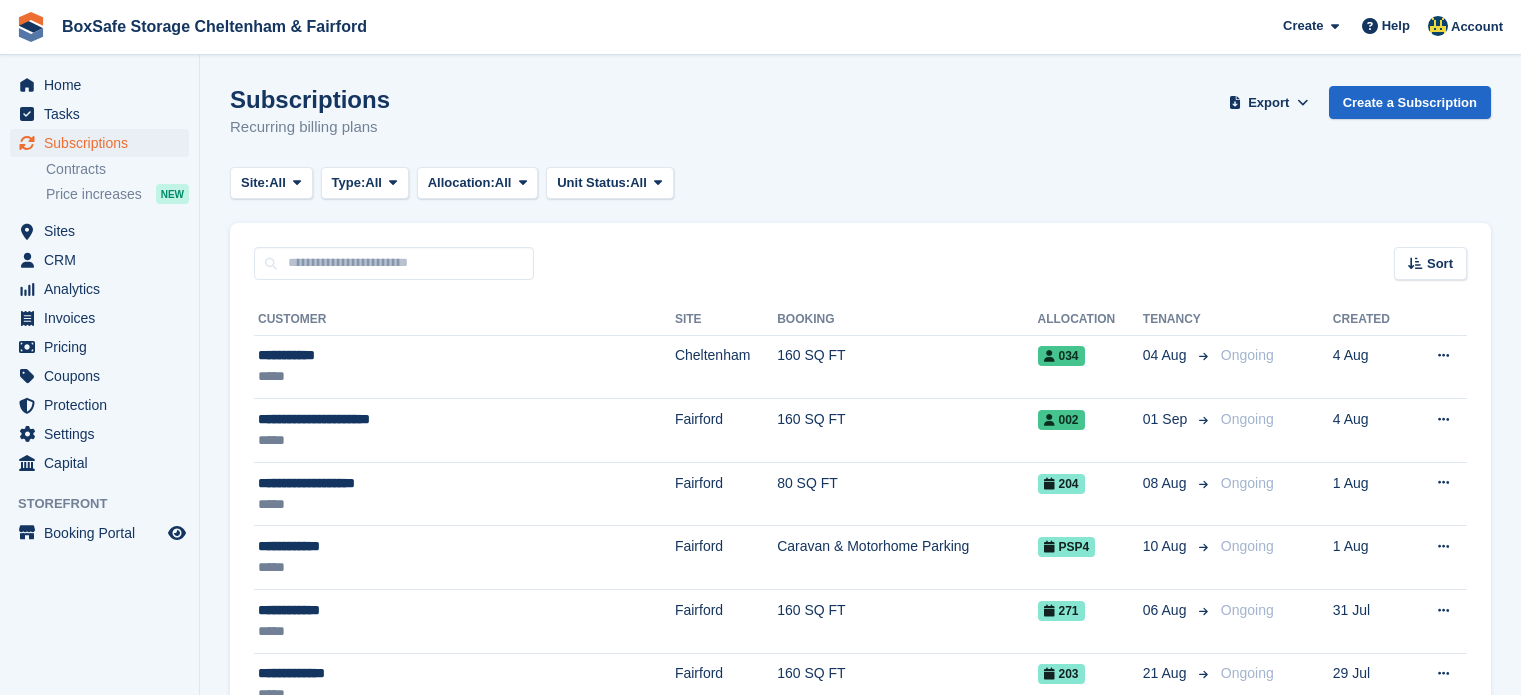 scroll, scrollTop: 0, scrollLeft: 0, axis: both 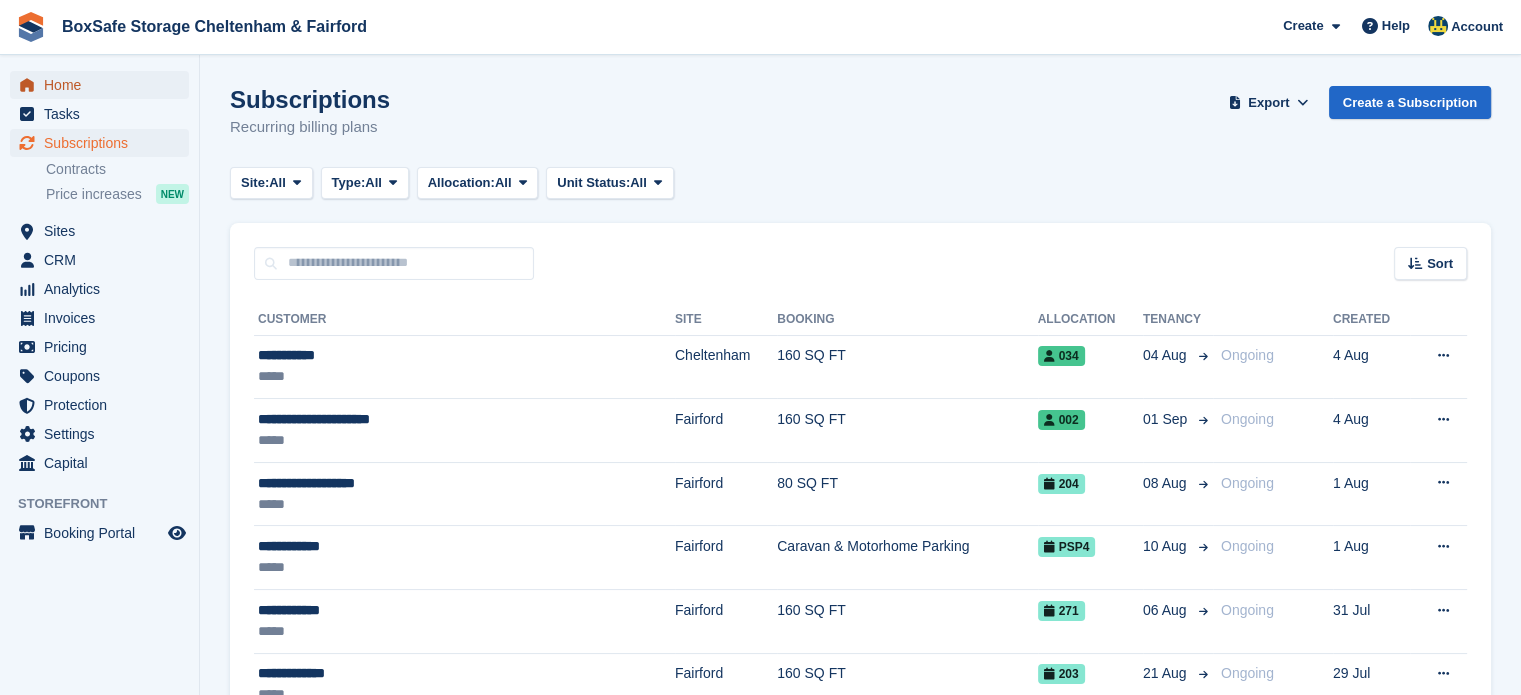 click on "Home" at bounding box center (104, 85) 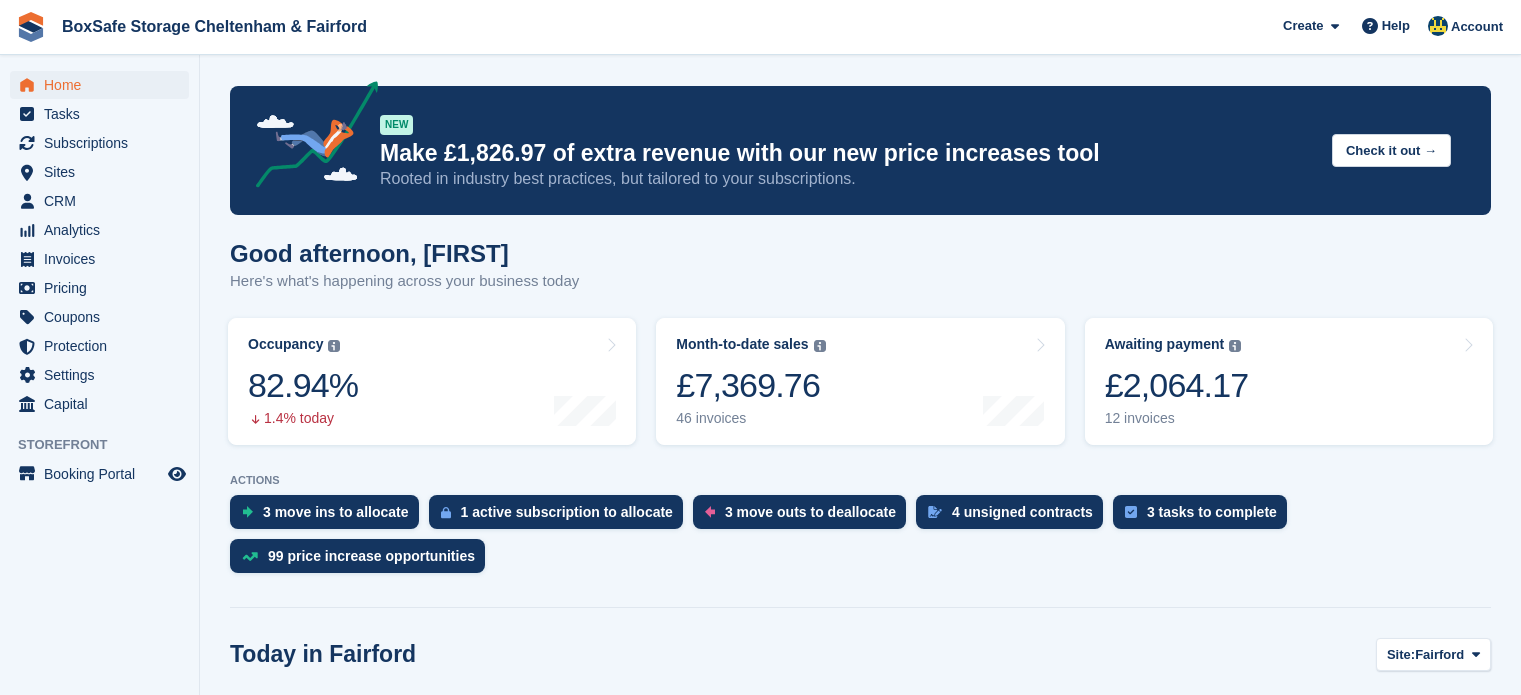 scroll, scrollTop: 0, scrollLeft: 0, axis: both 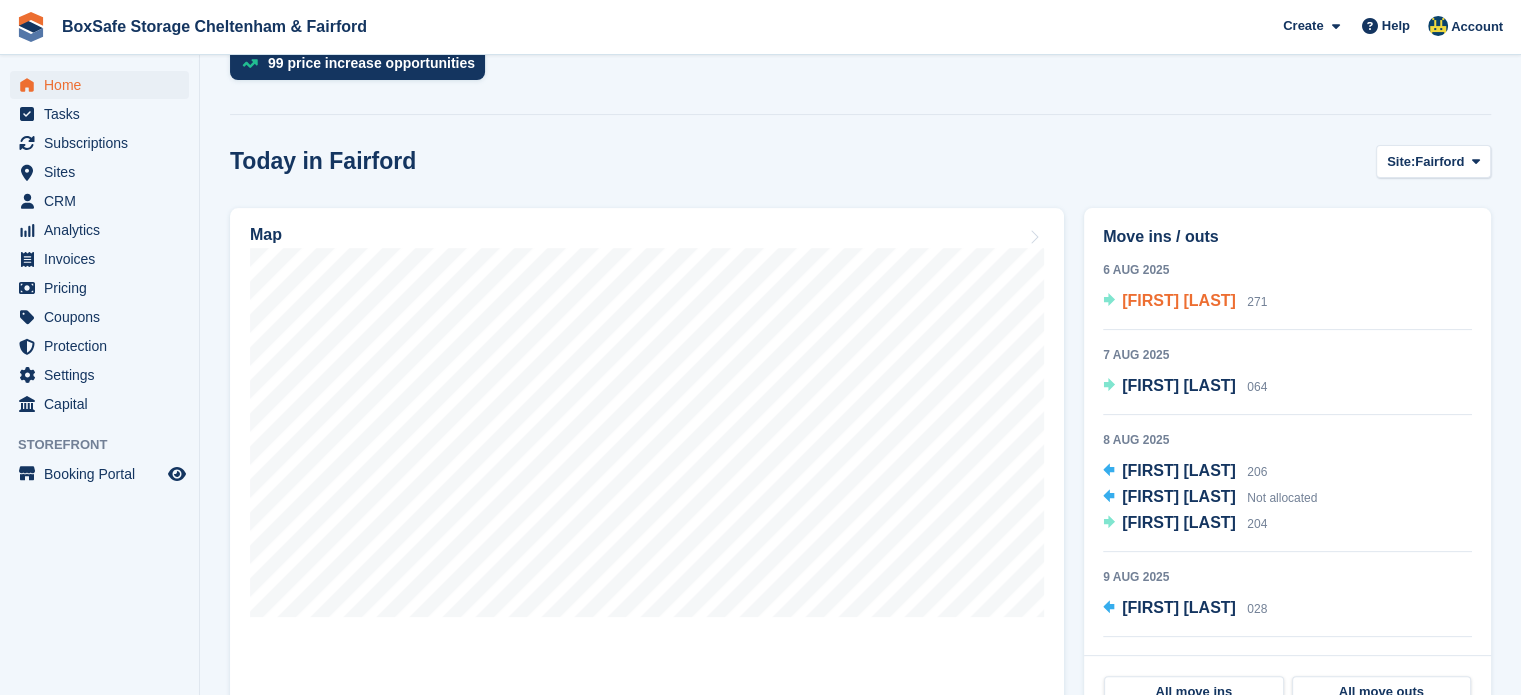 click on "[FIRST] [LAST]" at bounding box center (1179, 300) 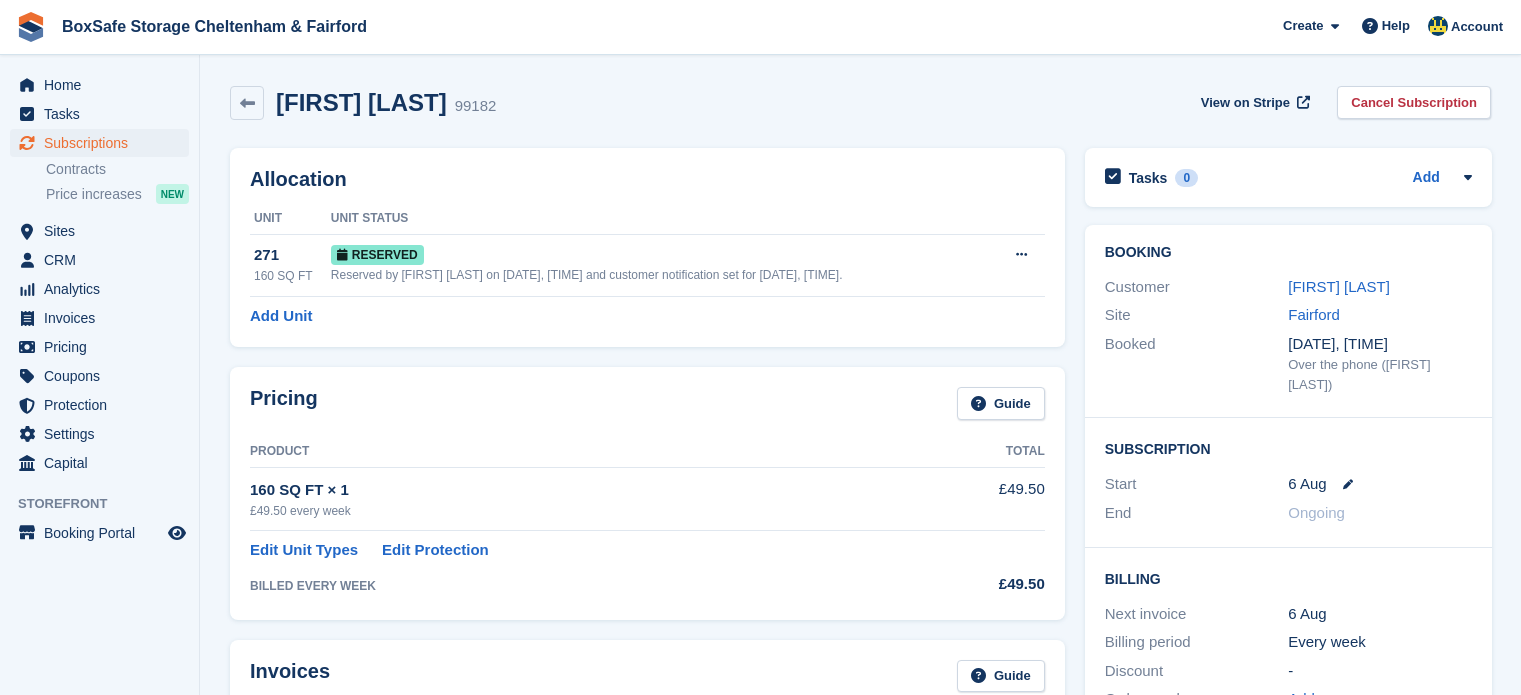 scroll, scrollTop: 0, scrollLeft: 0, axis: both 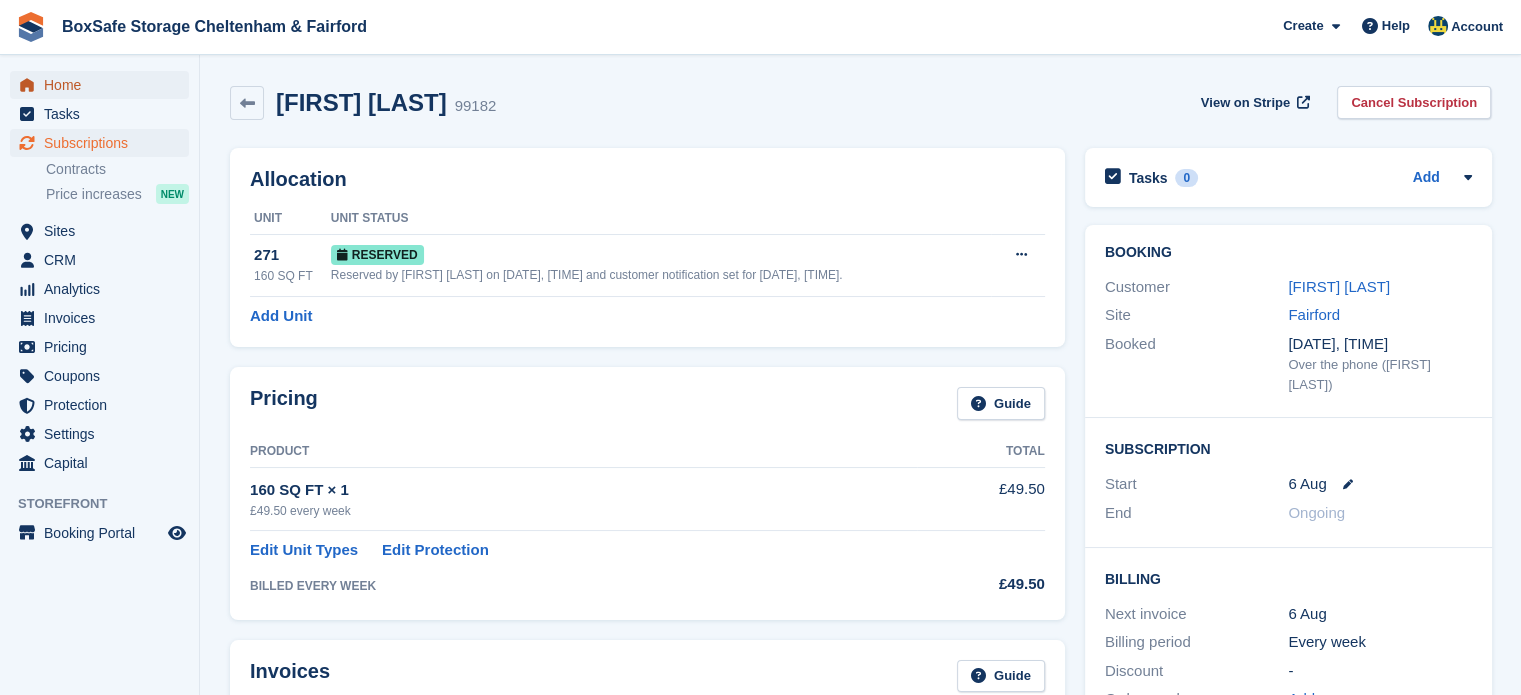 click on "Home" at bounding box center [104, 85] 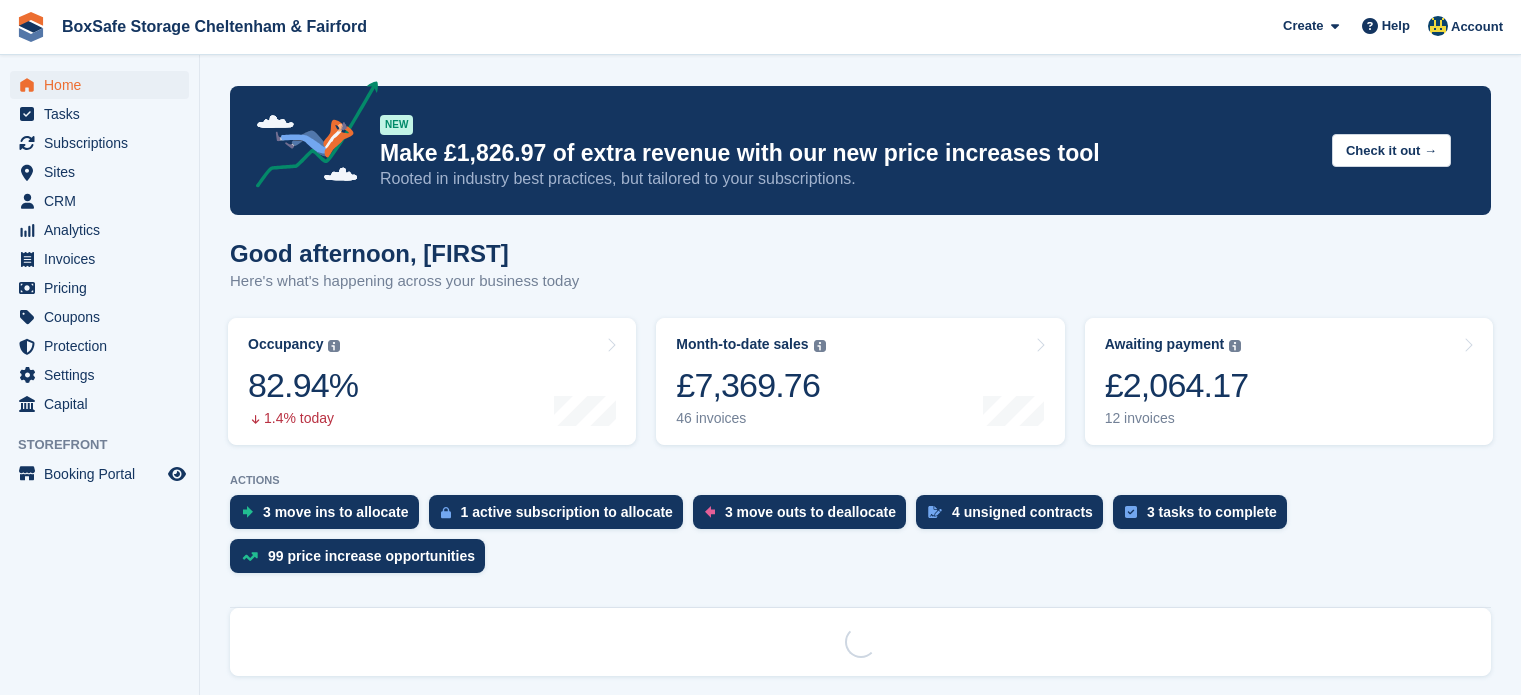 scroll, scrollTop: 0, scrollLeft: 0, axis: both 